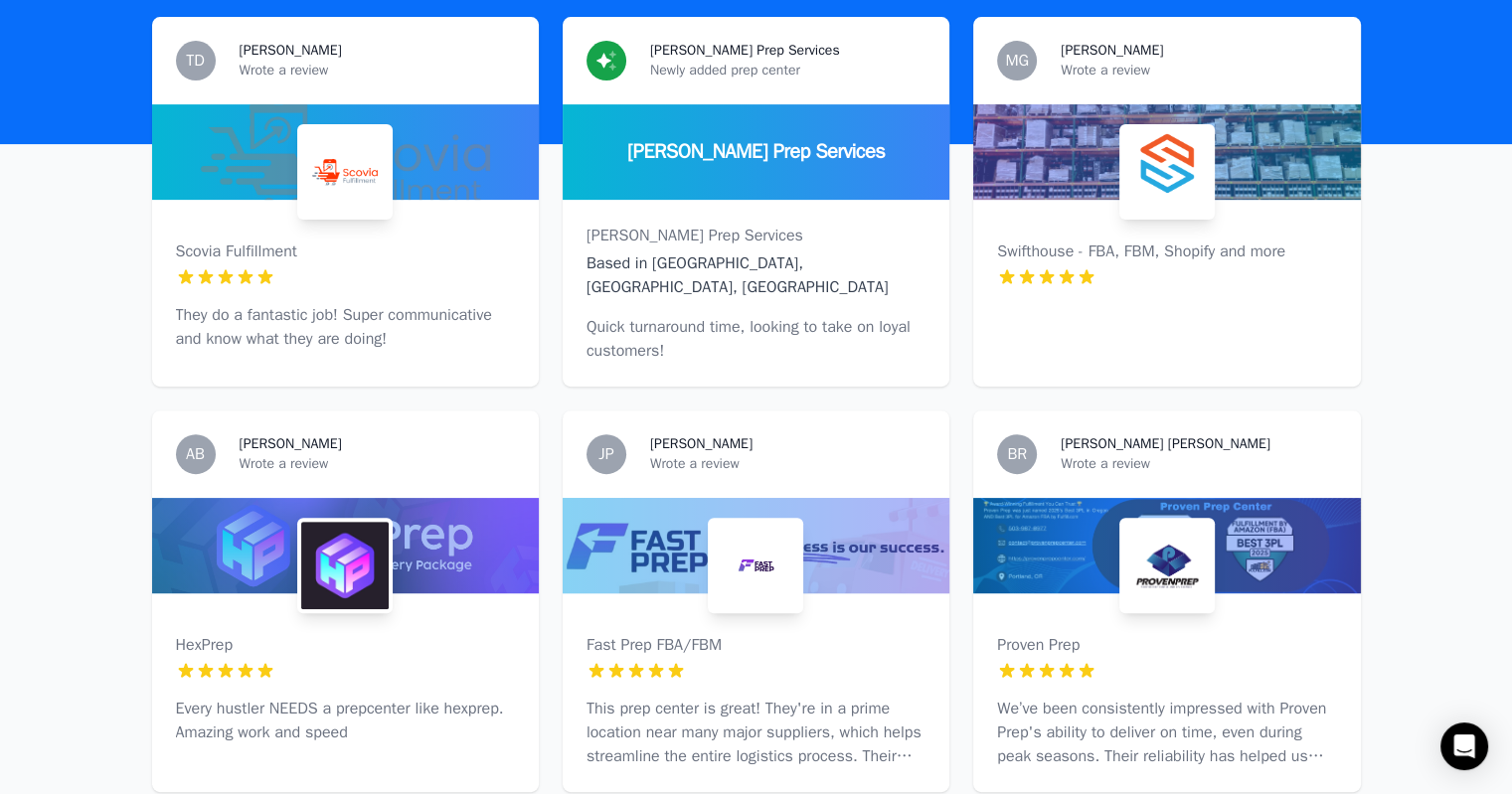 scroll, scrollTop: 696, scrollLeft: 0, axis: vertical 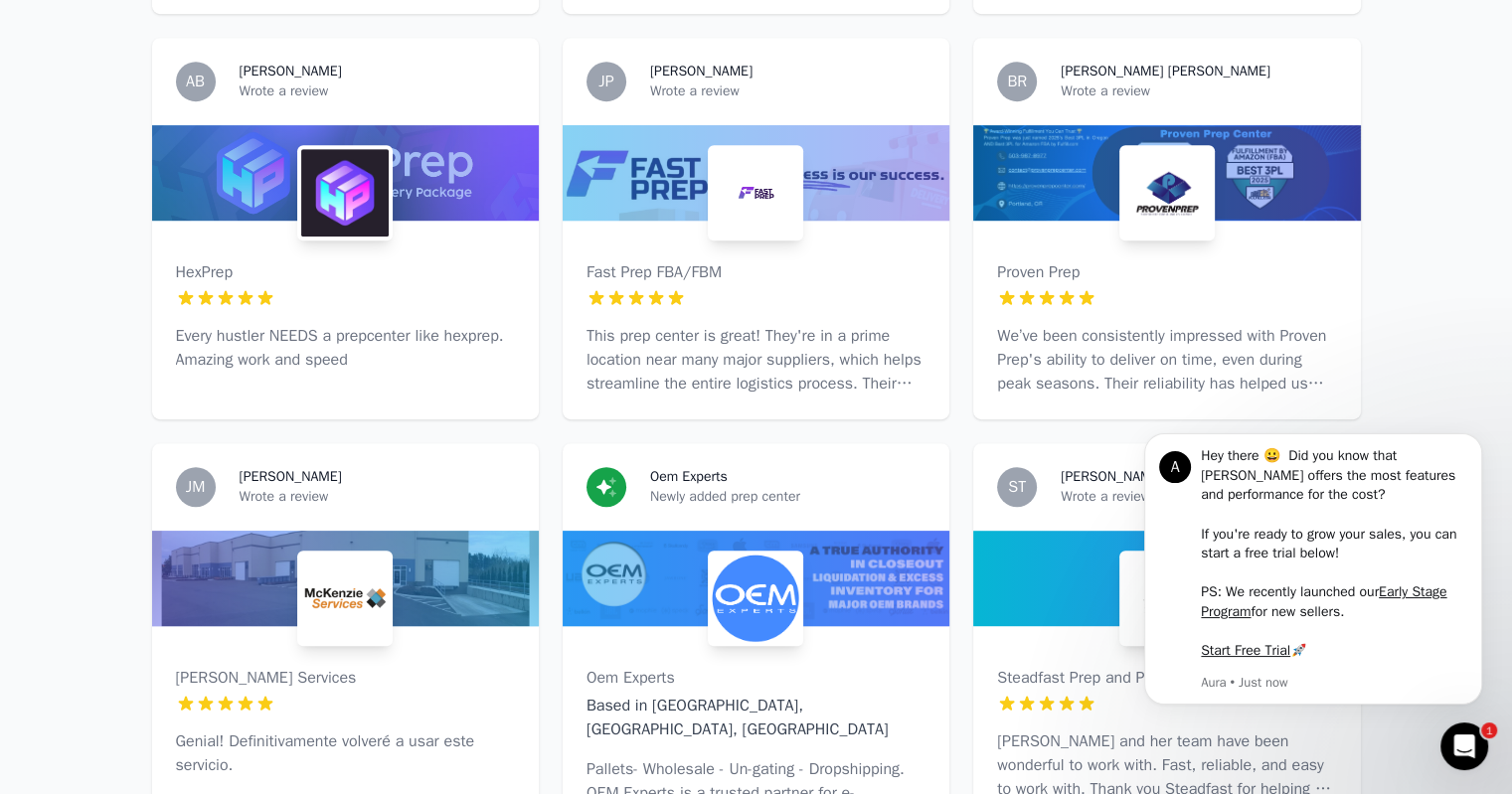 click on "Proven Prep 5  out of 5 stars We’ve been consistently impressed with Proven Prep's ability to deliver on time, even during peak seasons. Their reliability has helped us maintain strong customer satisfaction. The customer service team is responsive, knowledgeable, and always goes the extra mile to resolve issues quickly. Communication is top-notch! Also, their tracking tools and transparency have given us peace of mind and full visibility throughout our supply chain. Fast, reliable, and cost-effective logistics—what more could we ask for?" at bounding box center [1166, 320] 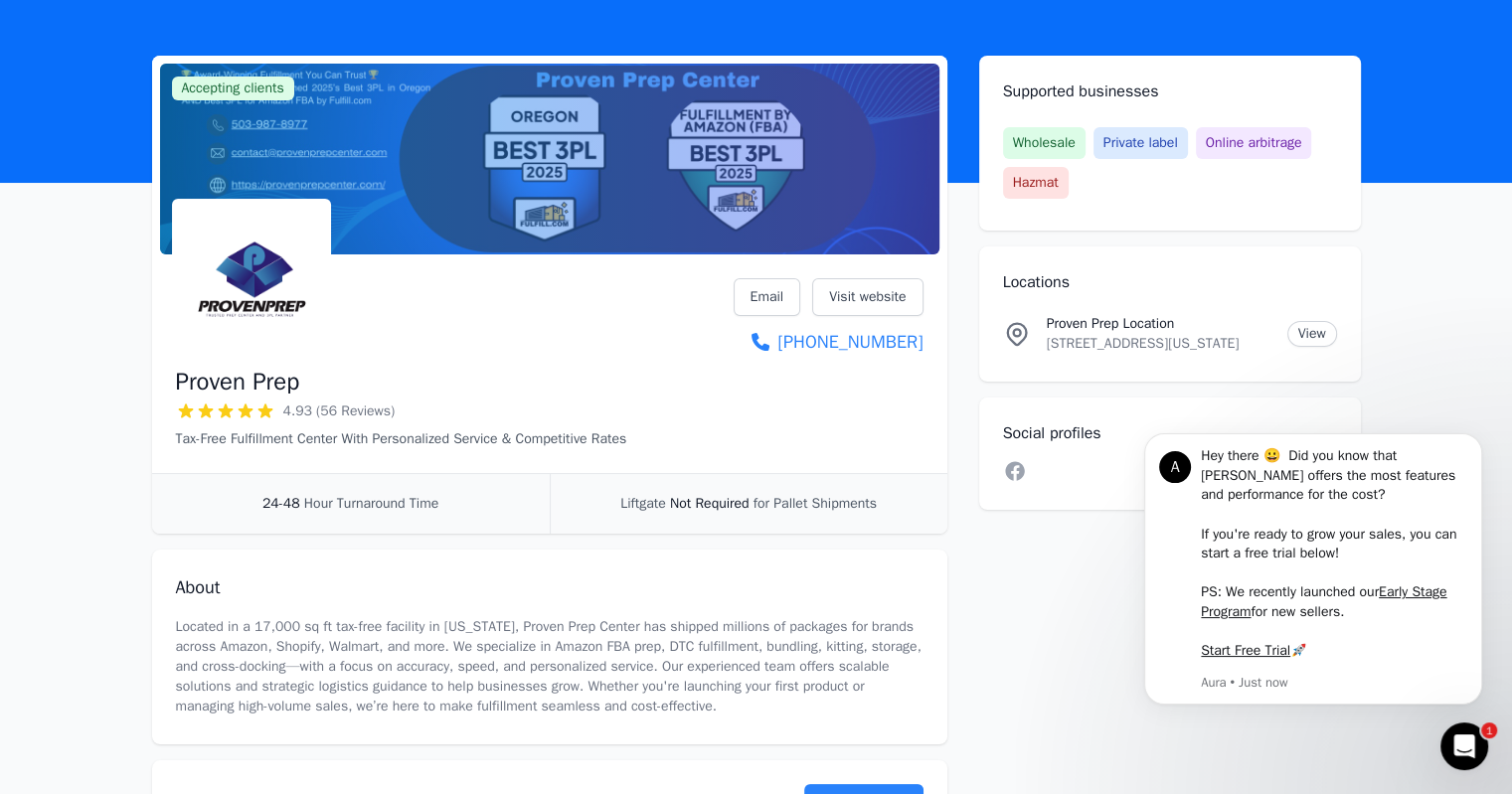 scroll, scrollTop: 0, scrollLeft: 0, axis: both 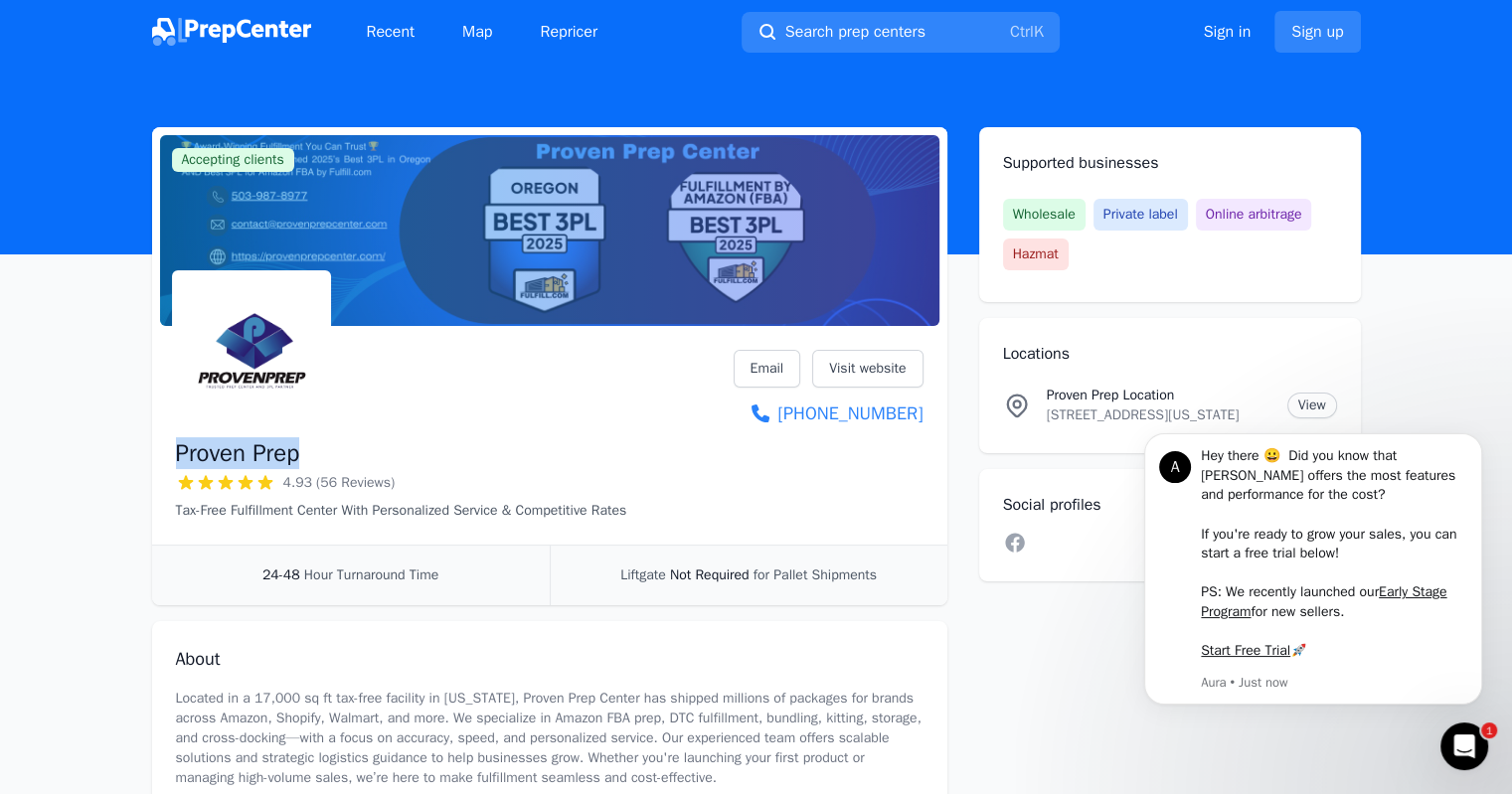 drag, startPoint x: 342, startPoint y: 444, endPoint x: 161, endPoint y: 455, distance: 181.3339 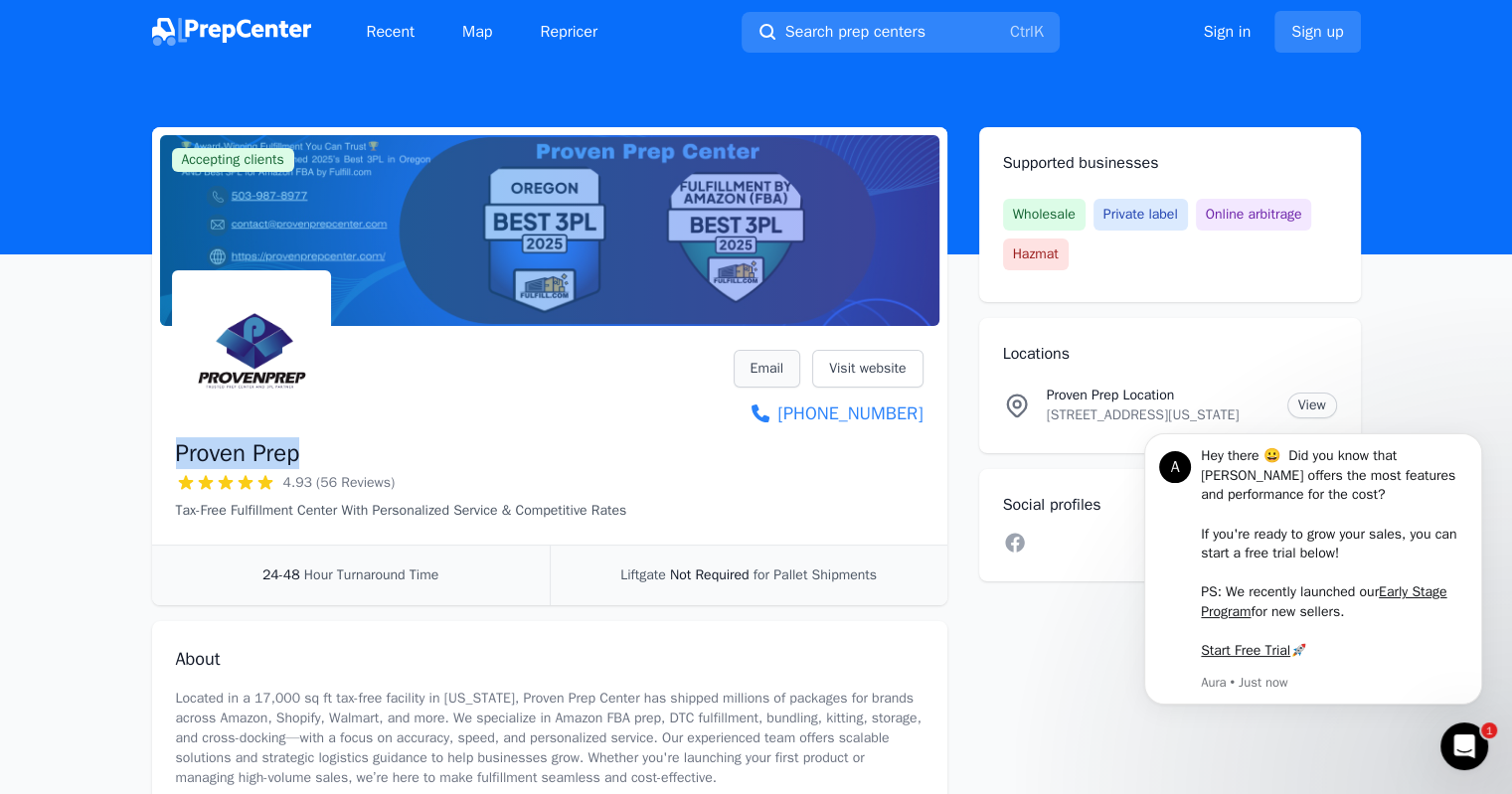 click on "Email" at bounding box center (767, 369) 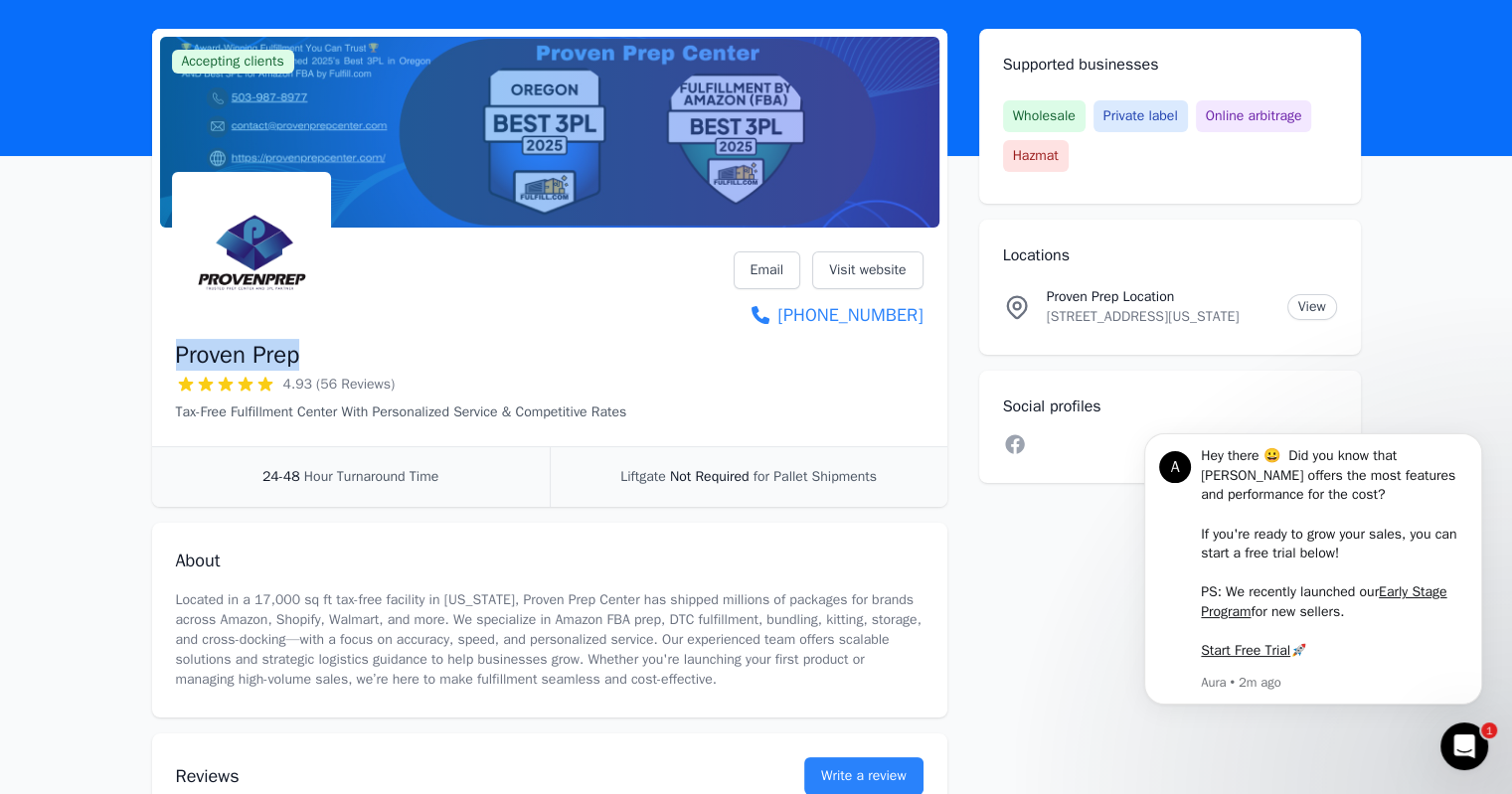 scroll, scrollTop: 0, scrollLeft: 0, axis: both 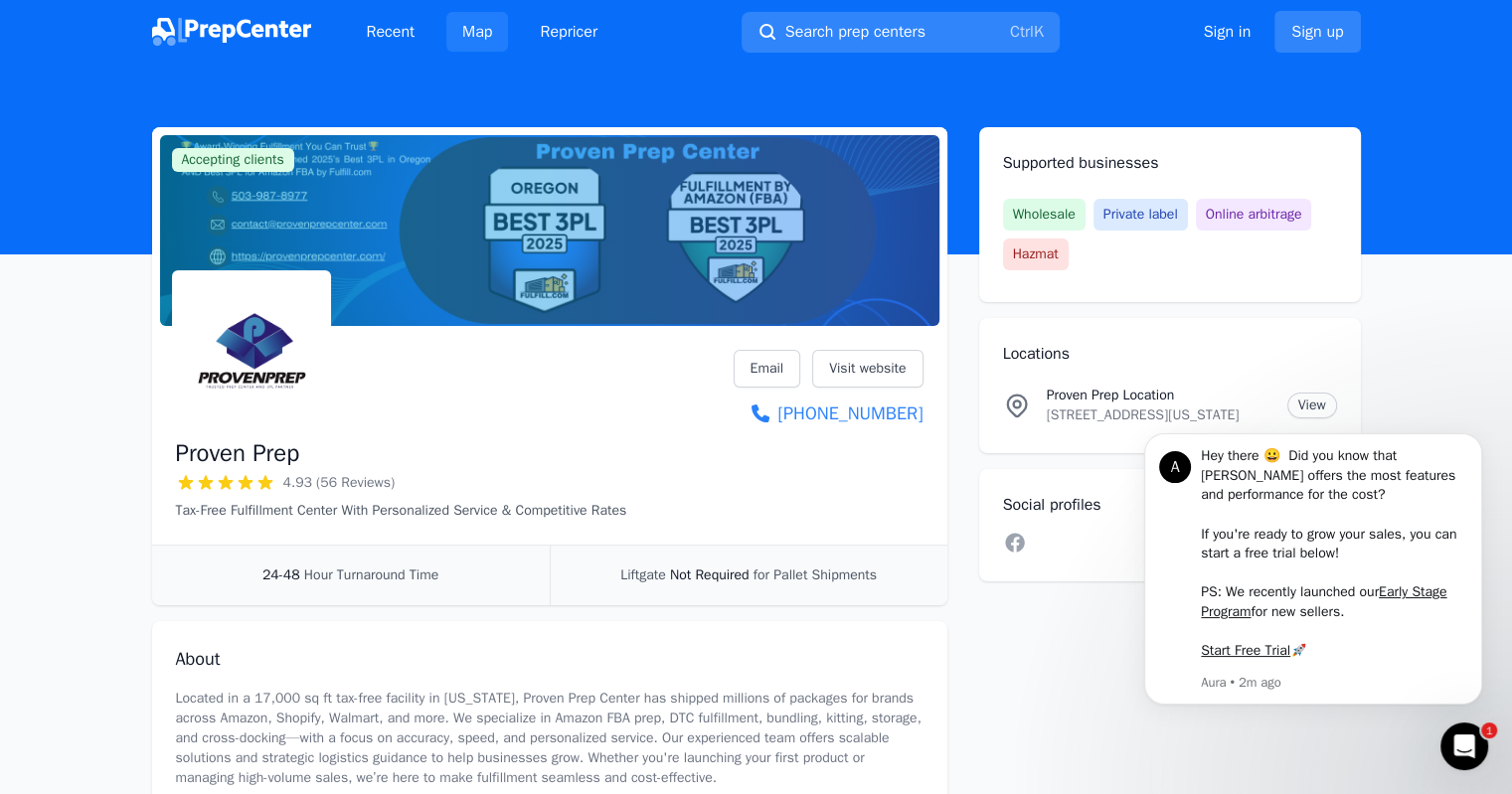 click on "Map" at bounding box center (477, 32) 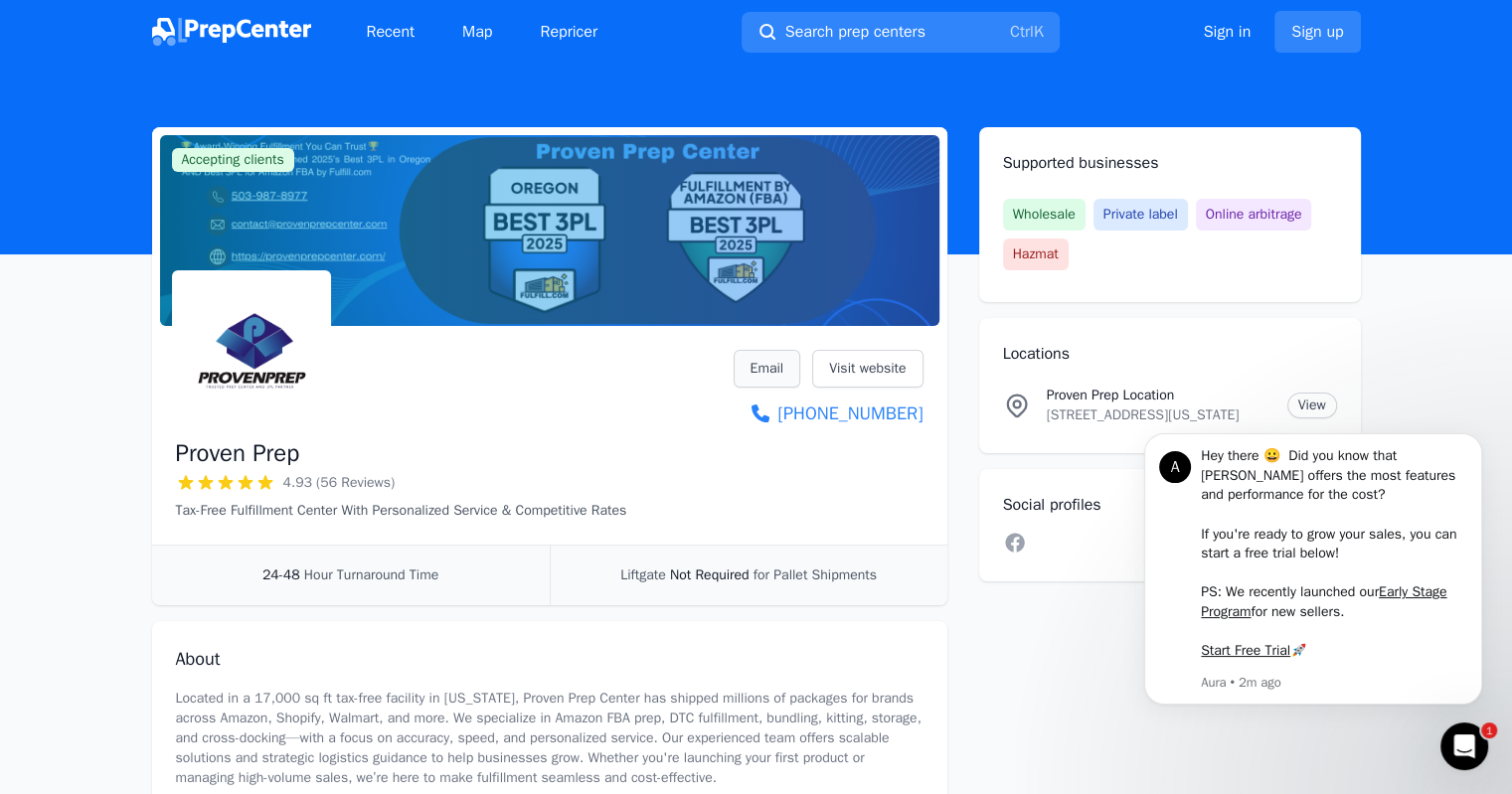click on "Email" at bounding box center [767, 369] 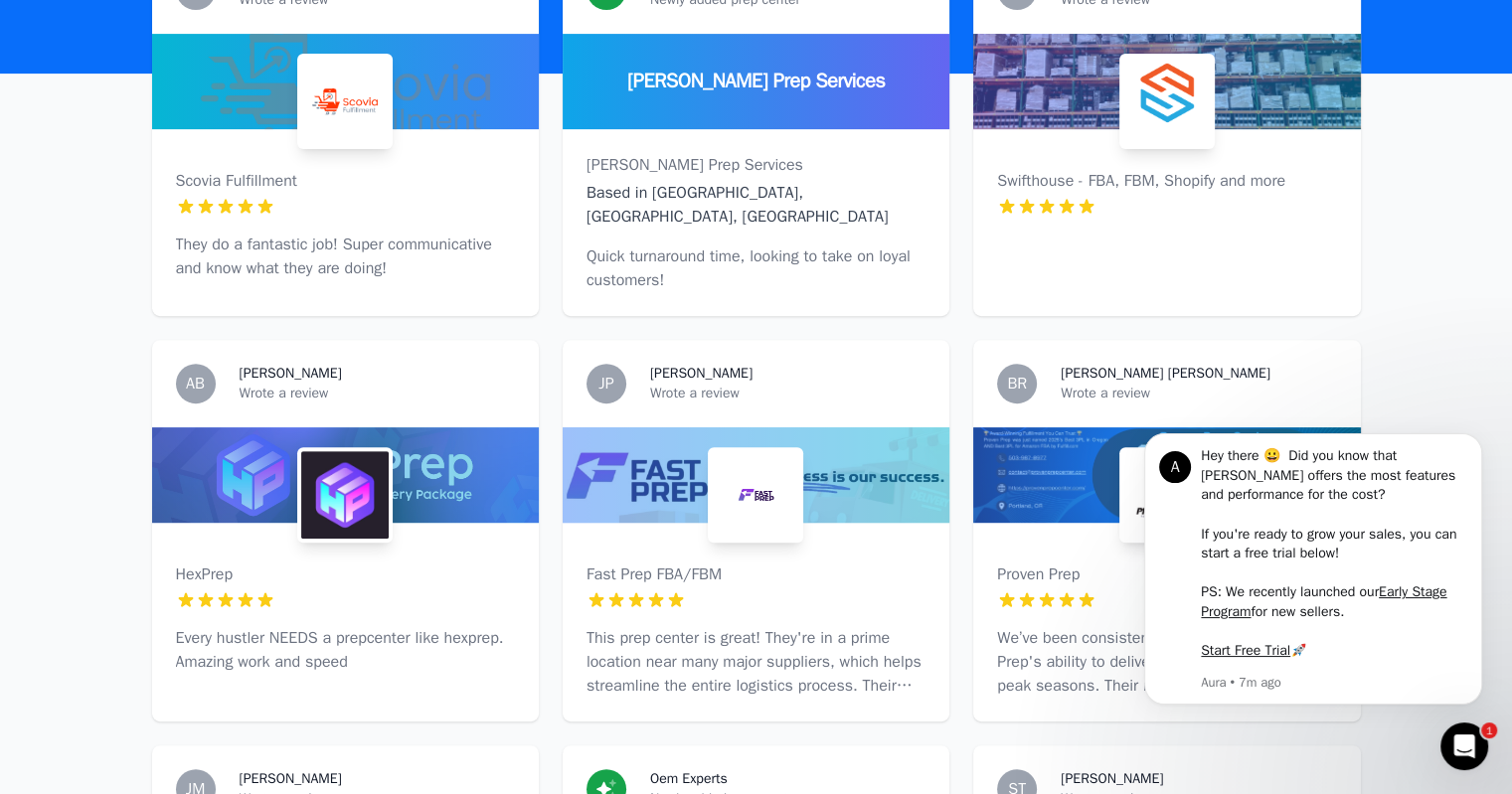 scroll, scrollTop: 795, scrollLeft: 0, axis: vertical 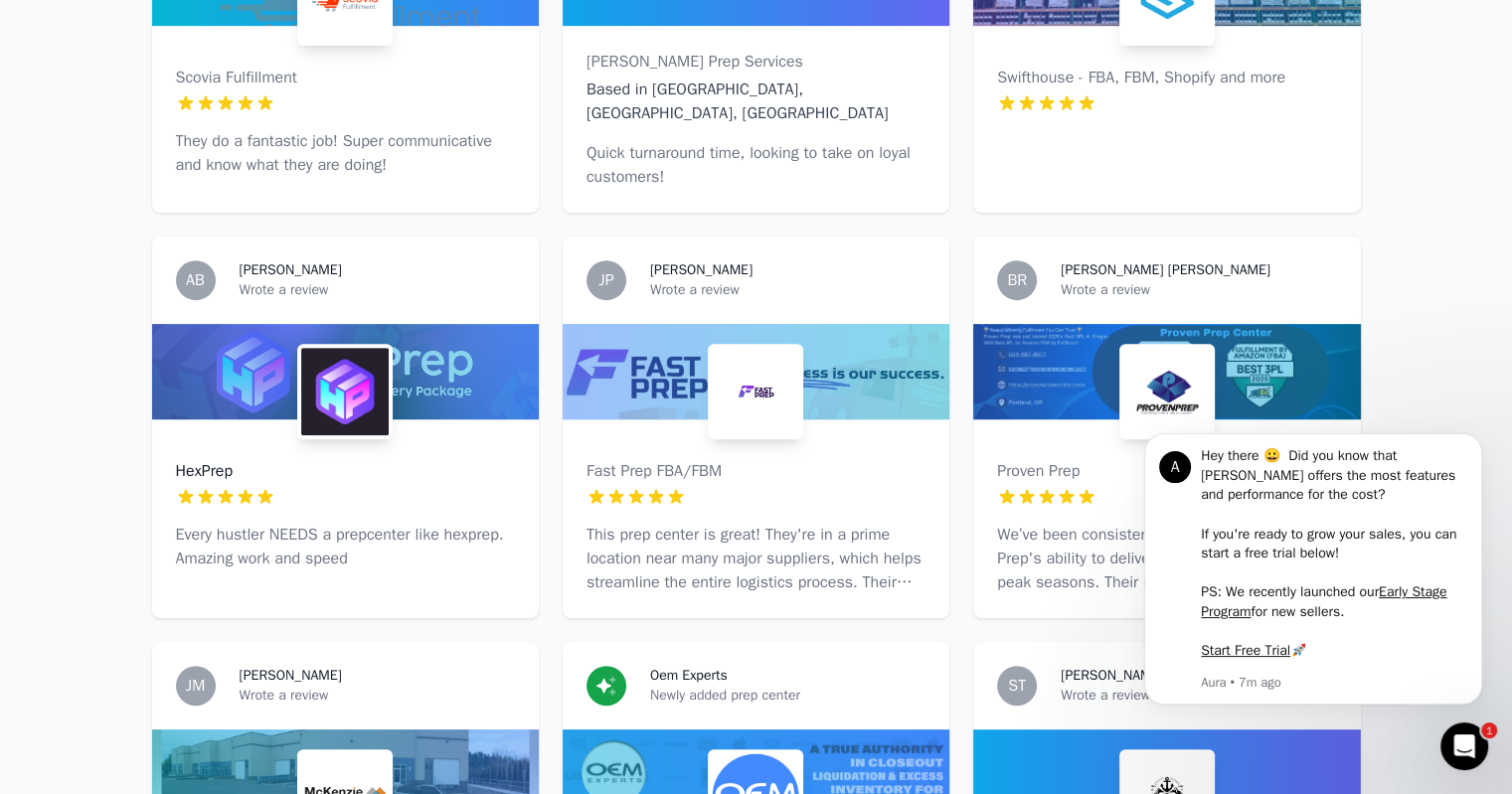 click on "HexPrep" at bounding box center (345, 471) 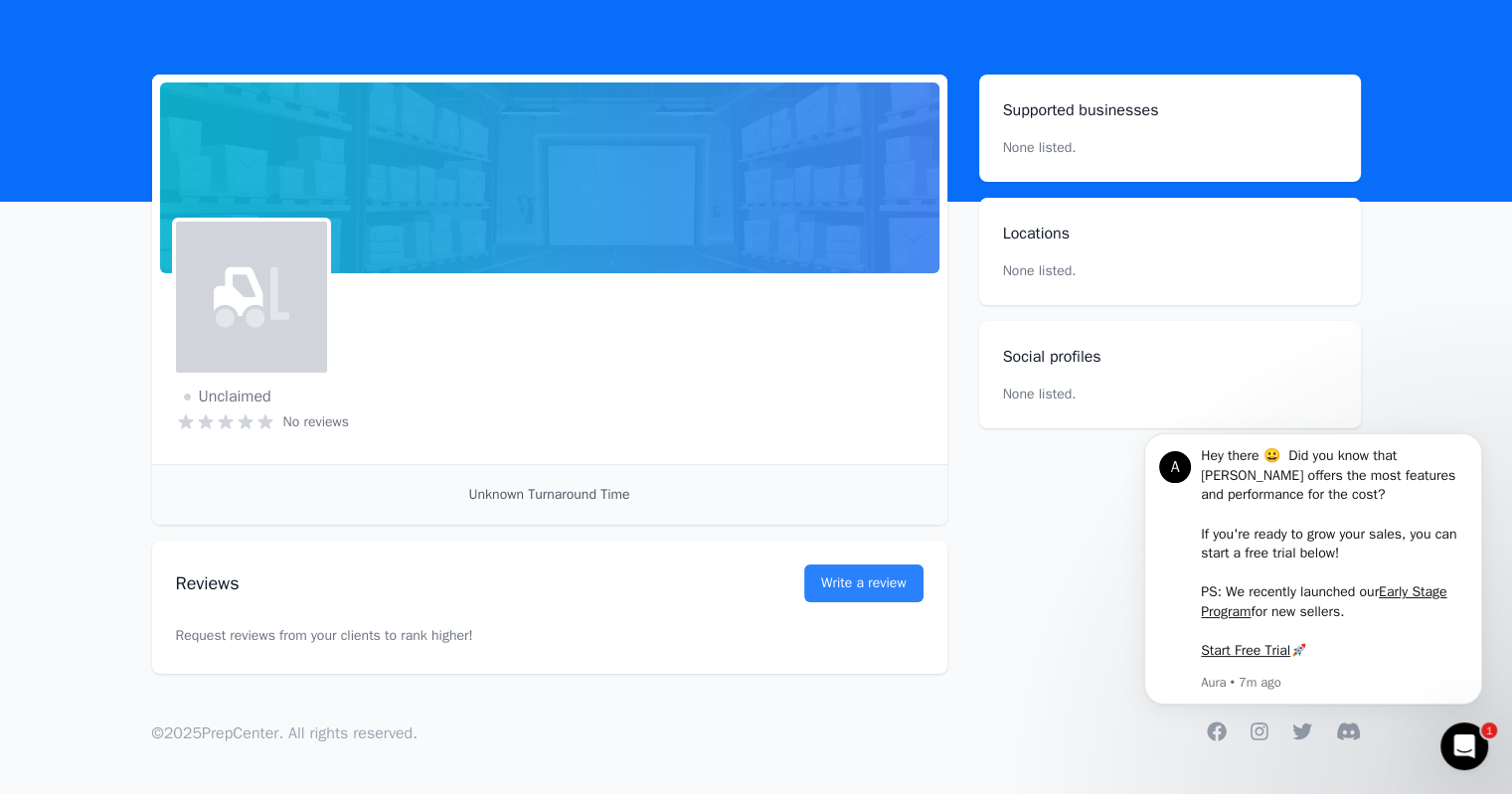 scroll, scrollTop: 0, scrollLeft: 0, axis: both 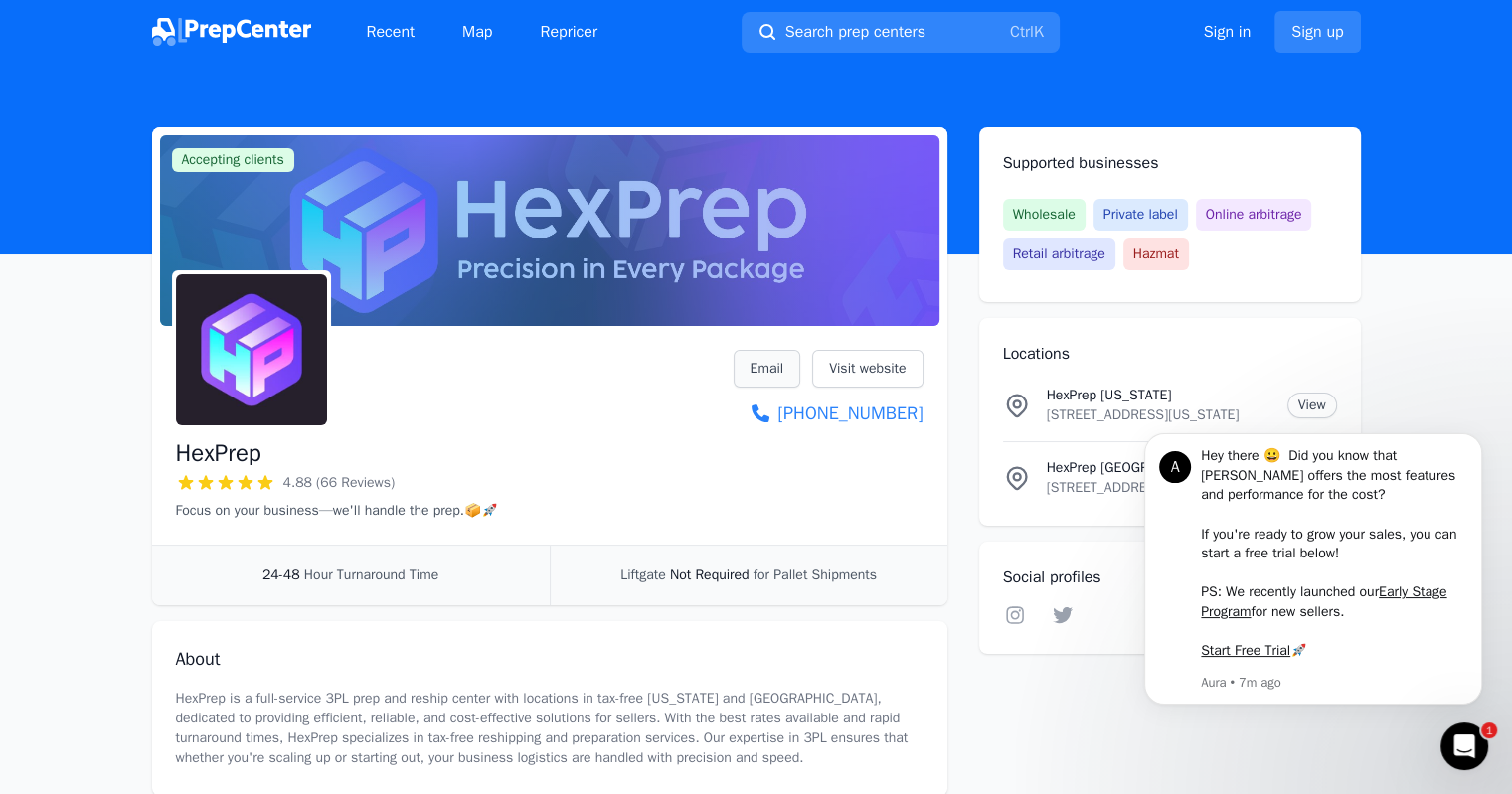 click on "Email" at bounding box center [767, 369] 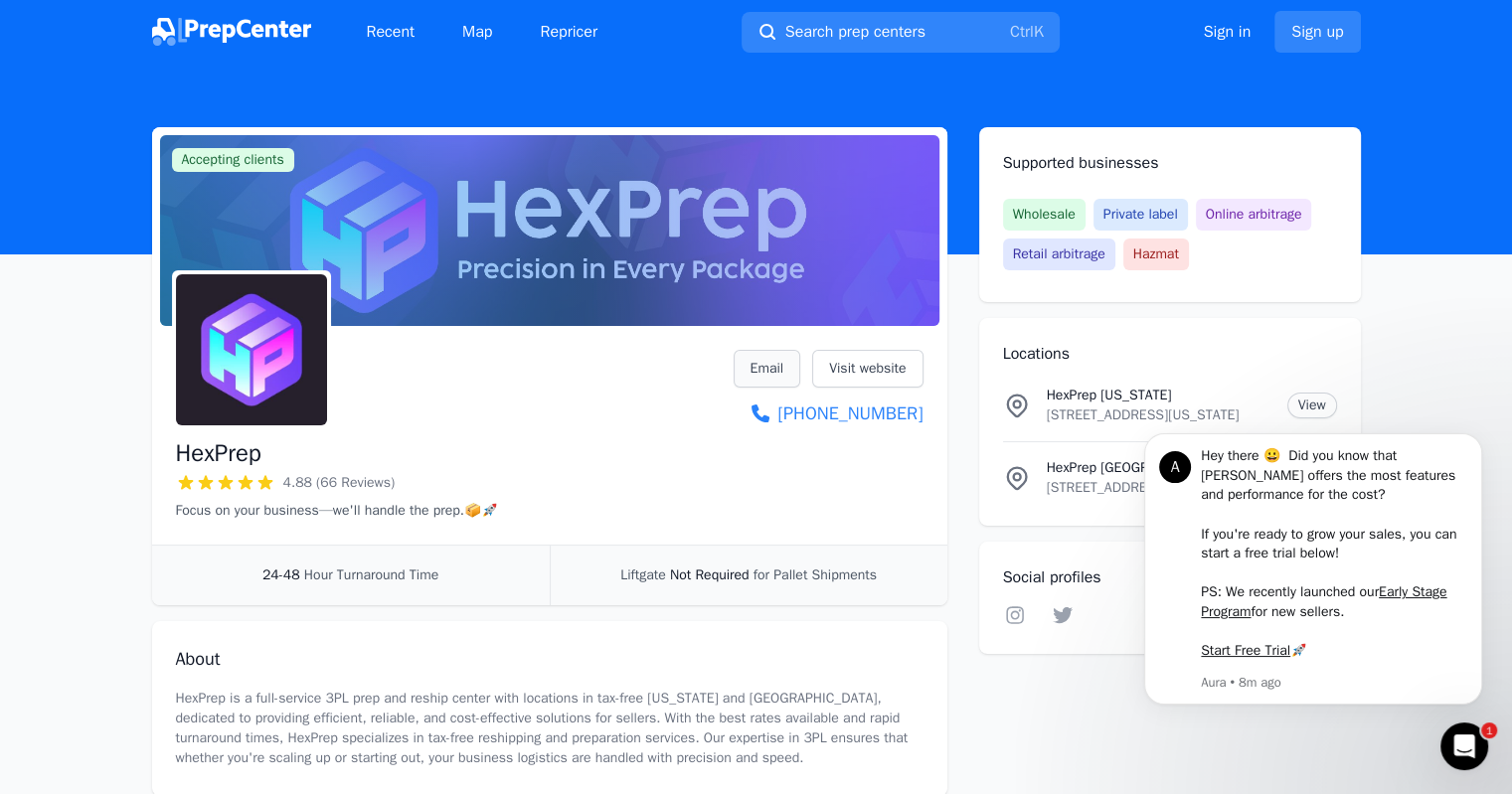 click on "Email" at bounding box center [767, 369] 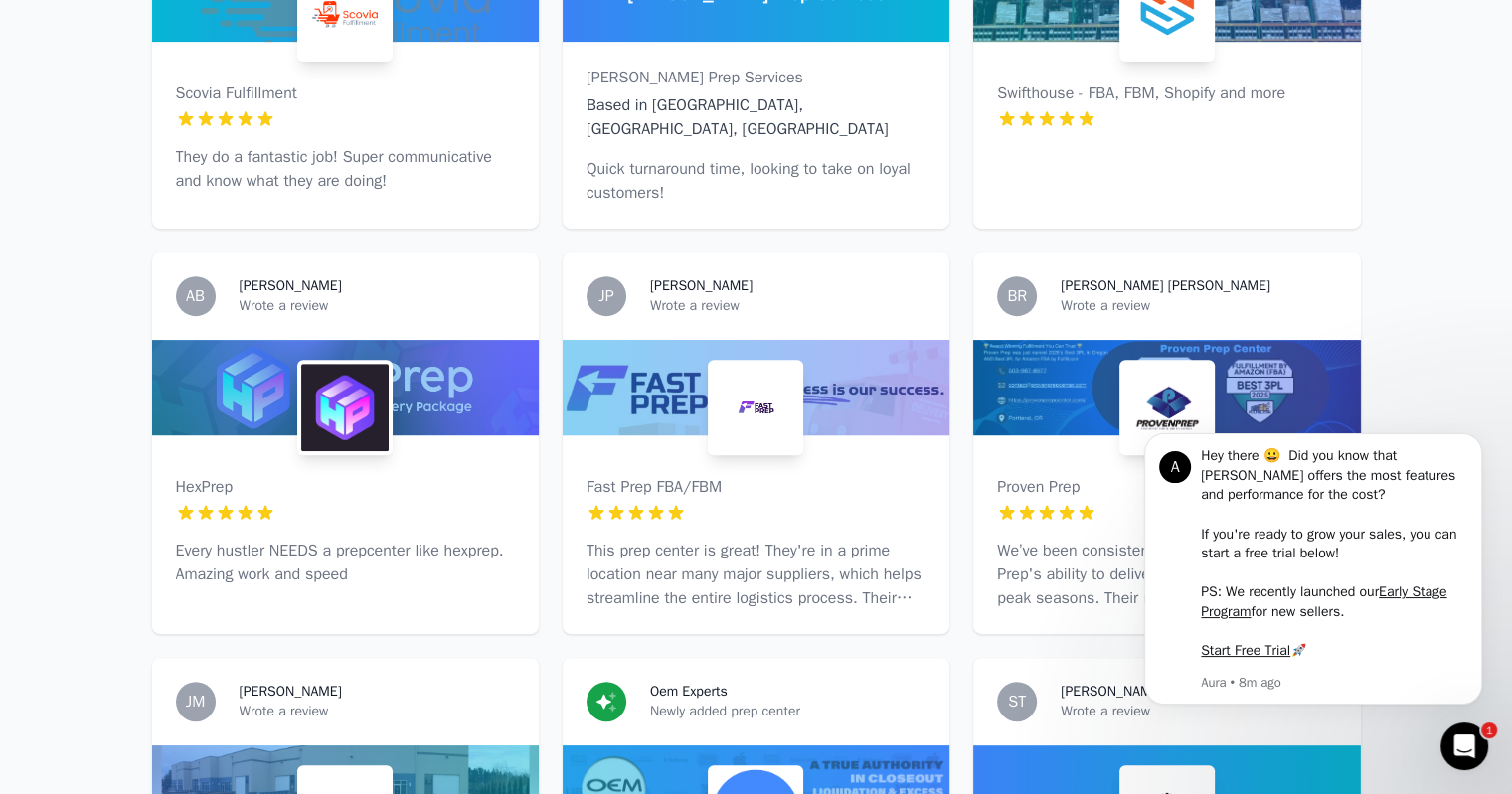 scroll, scrollTop: 696, scrollLeft: 0, axis: vertical 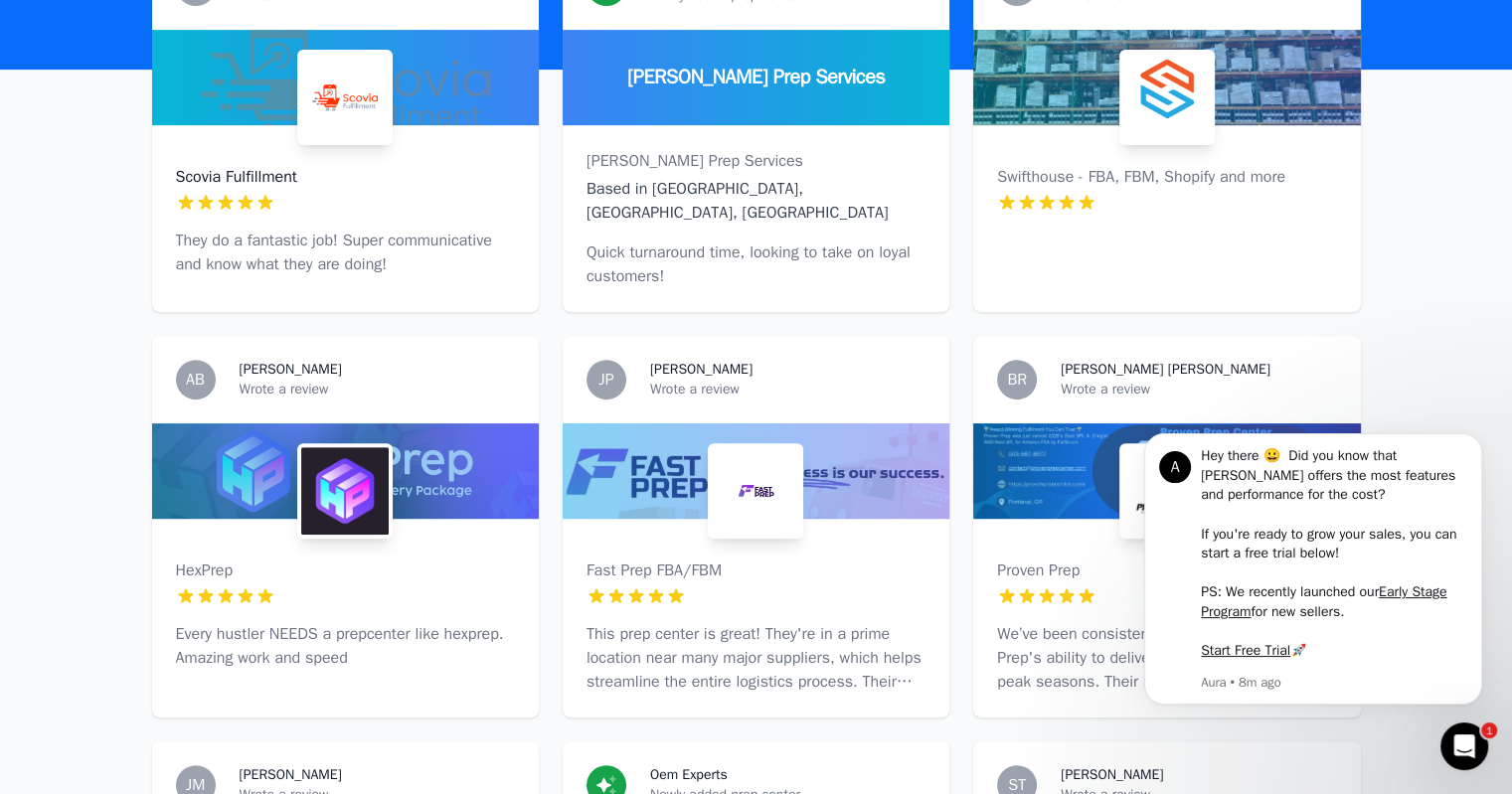 click on "Scovia Fulfillment" at bounding box center [345, 177] 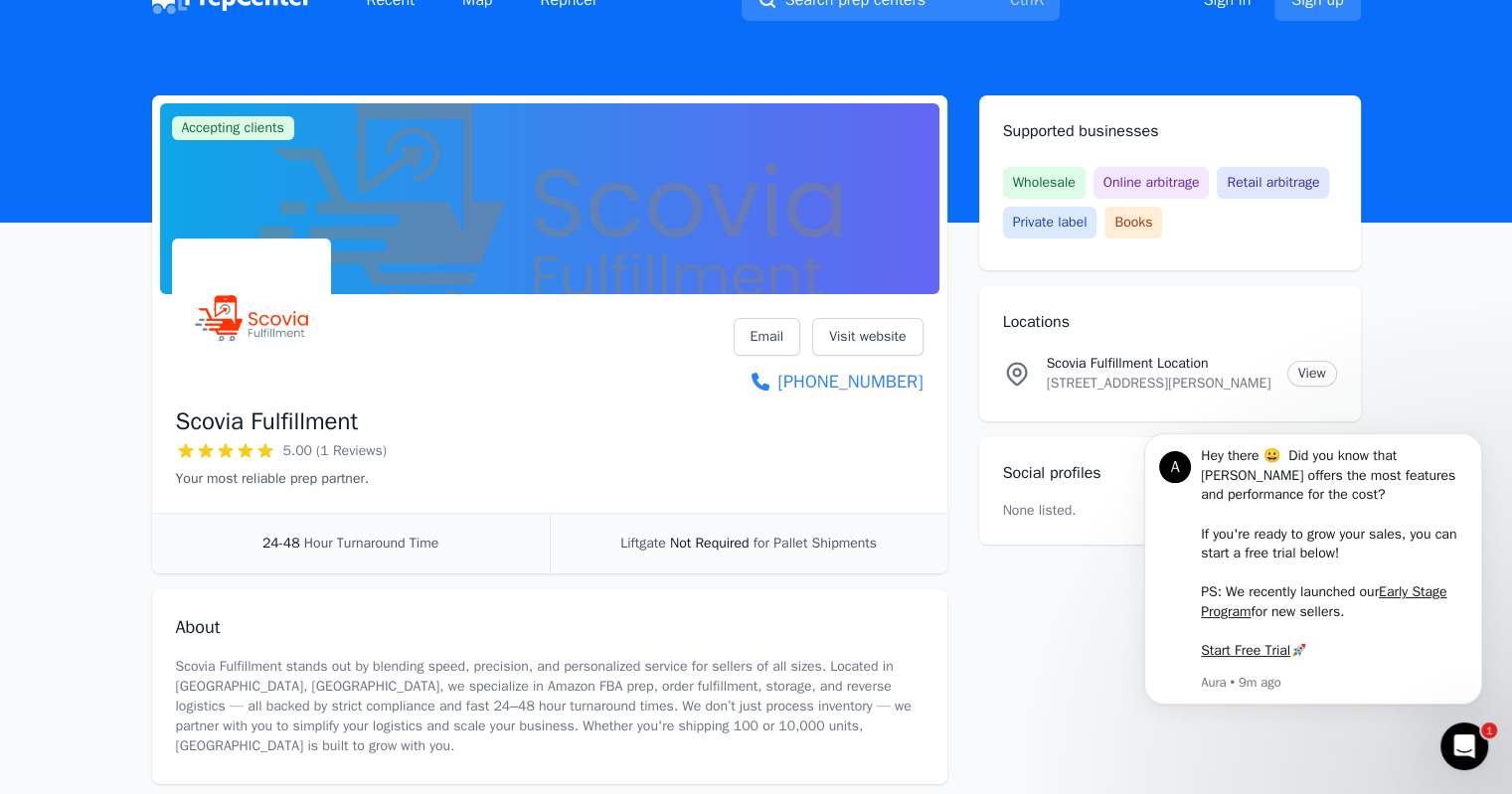 scroll, scrollTop: 361, scrollLeft: 0, axis: vertical 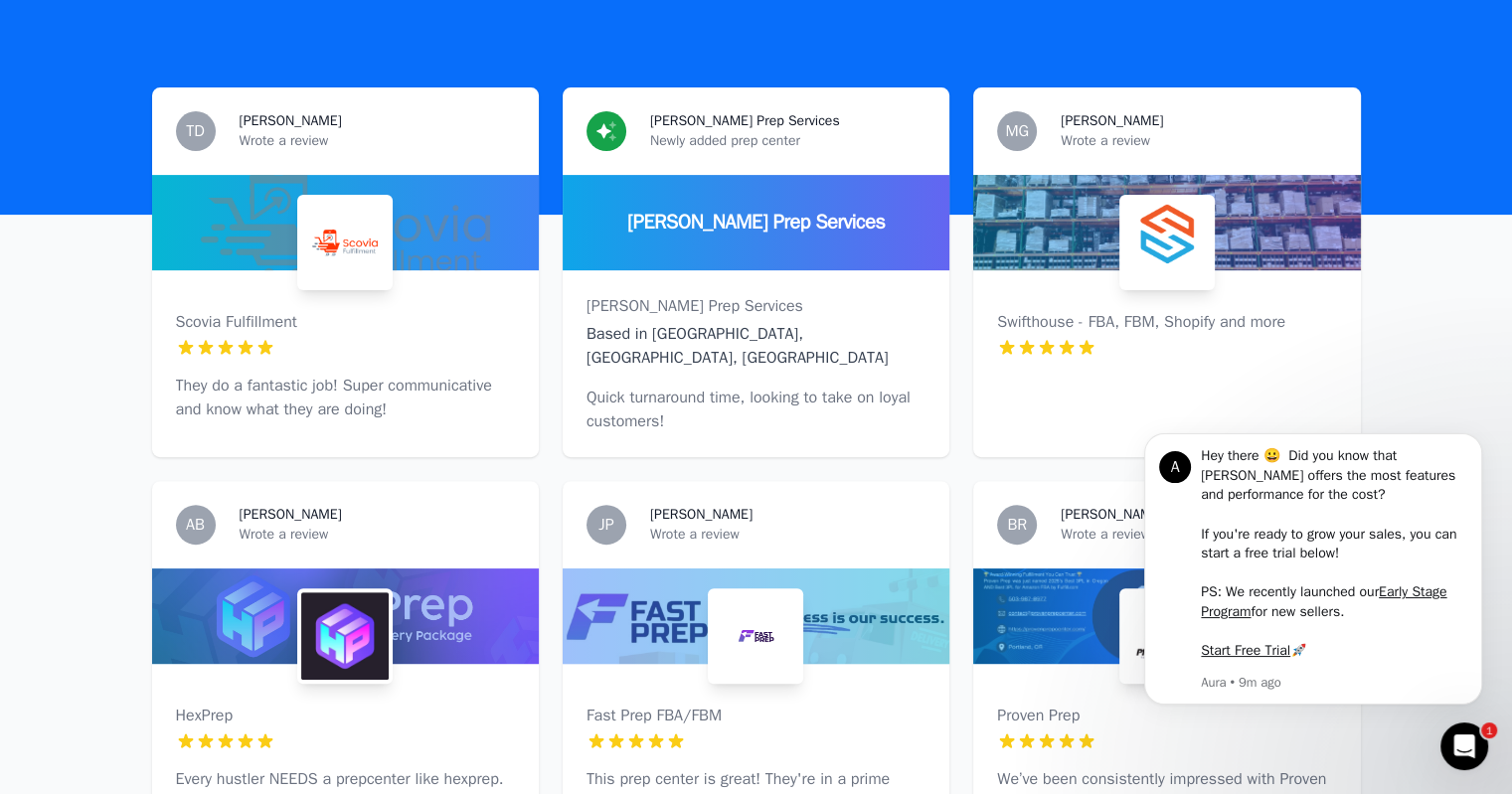 click on "Based in [GEOGRAPHIC_DATA], [GEOGRAPHIC_DATA], [GEOGRAPHIC_DATA]" at bounding box center [756, 346] 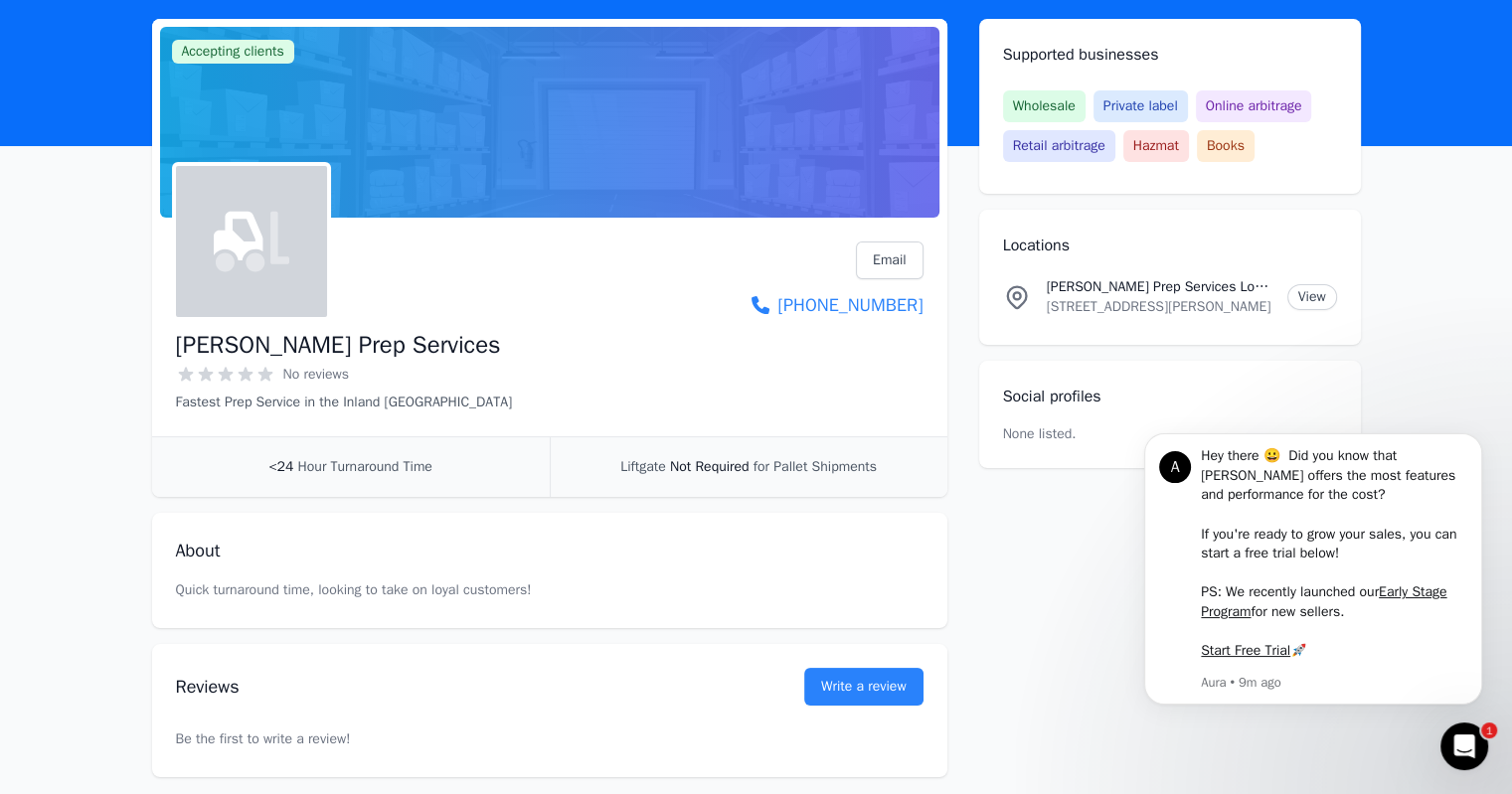 scroll, scrollTop: 210, scrollLeft: 0, axis: vertical 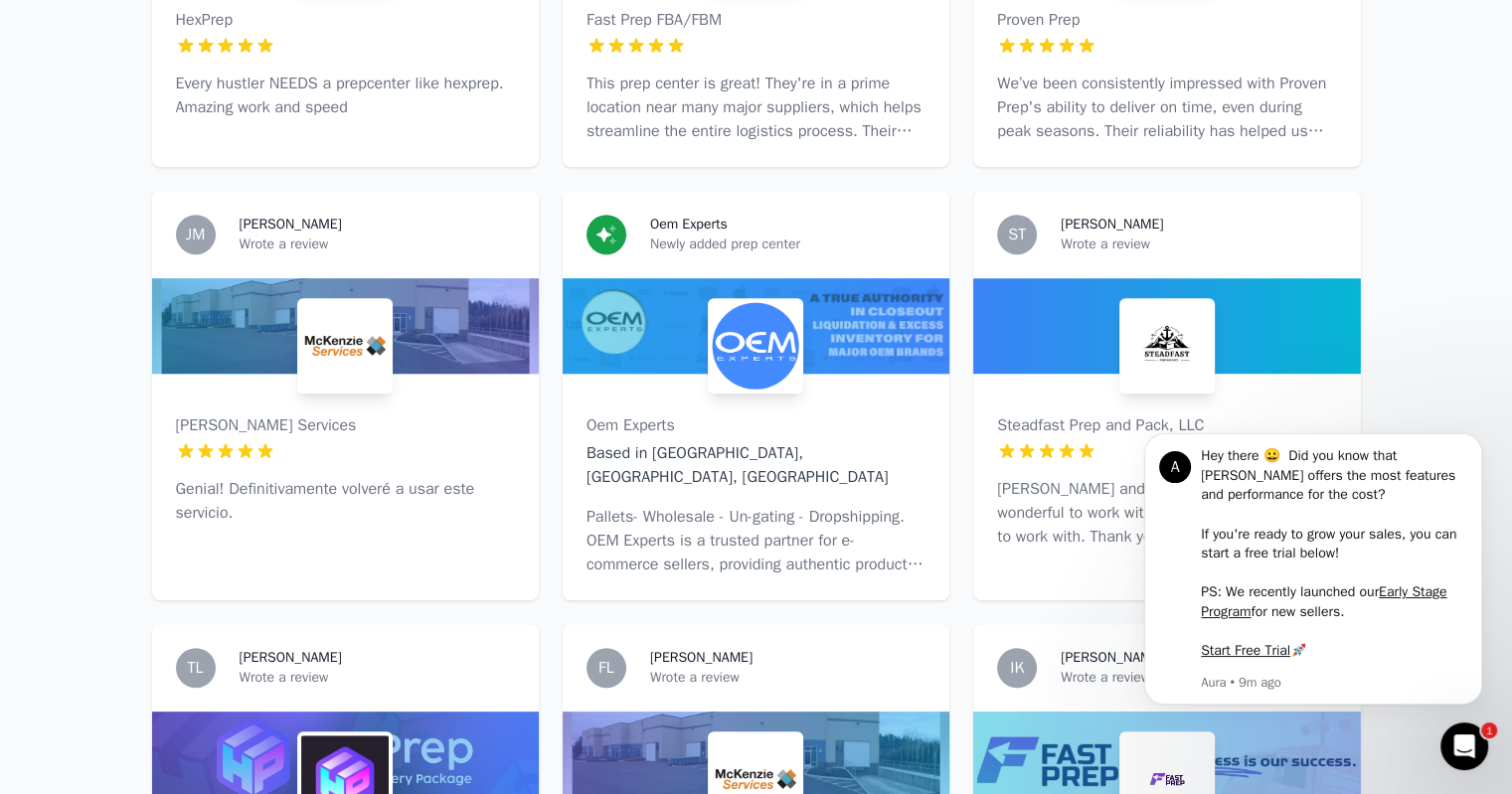 click on "Genial! Definitivamente volveré a usar este servicio." at bounding box center (345, 501) 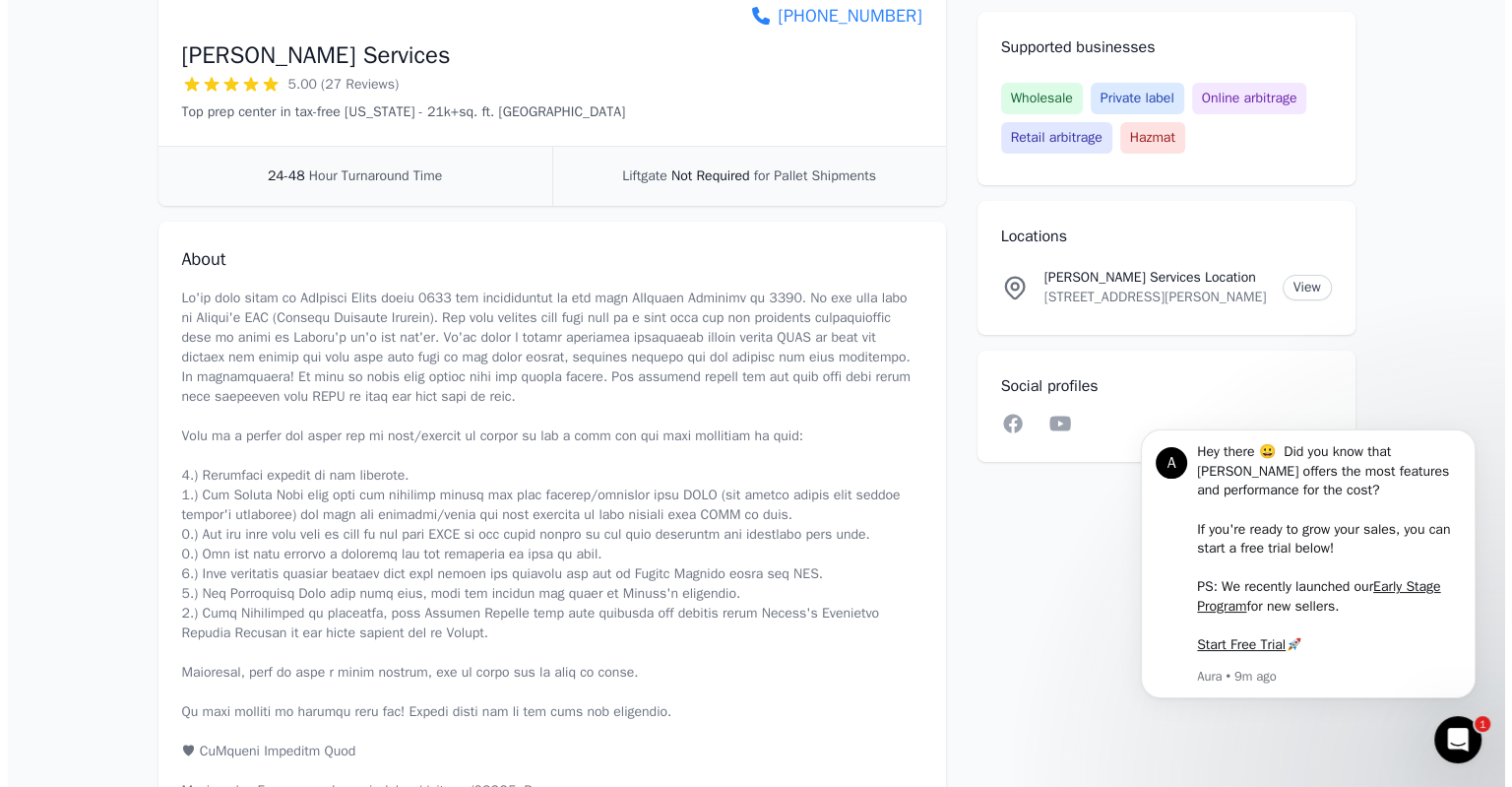 scroll, scrollTop: 0, scrollLeft: 0, axis: both 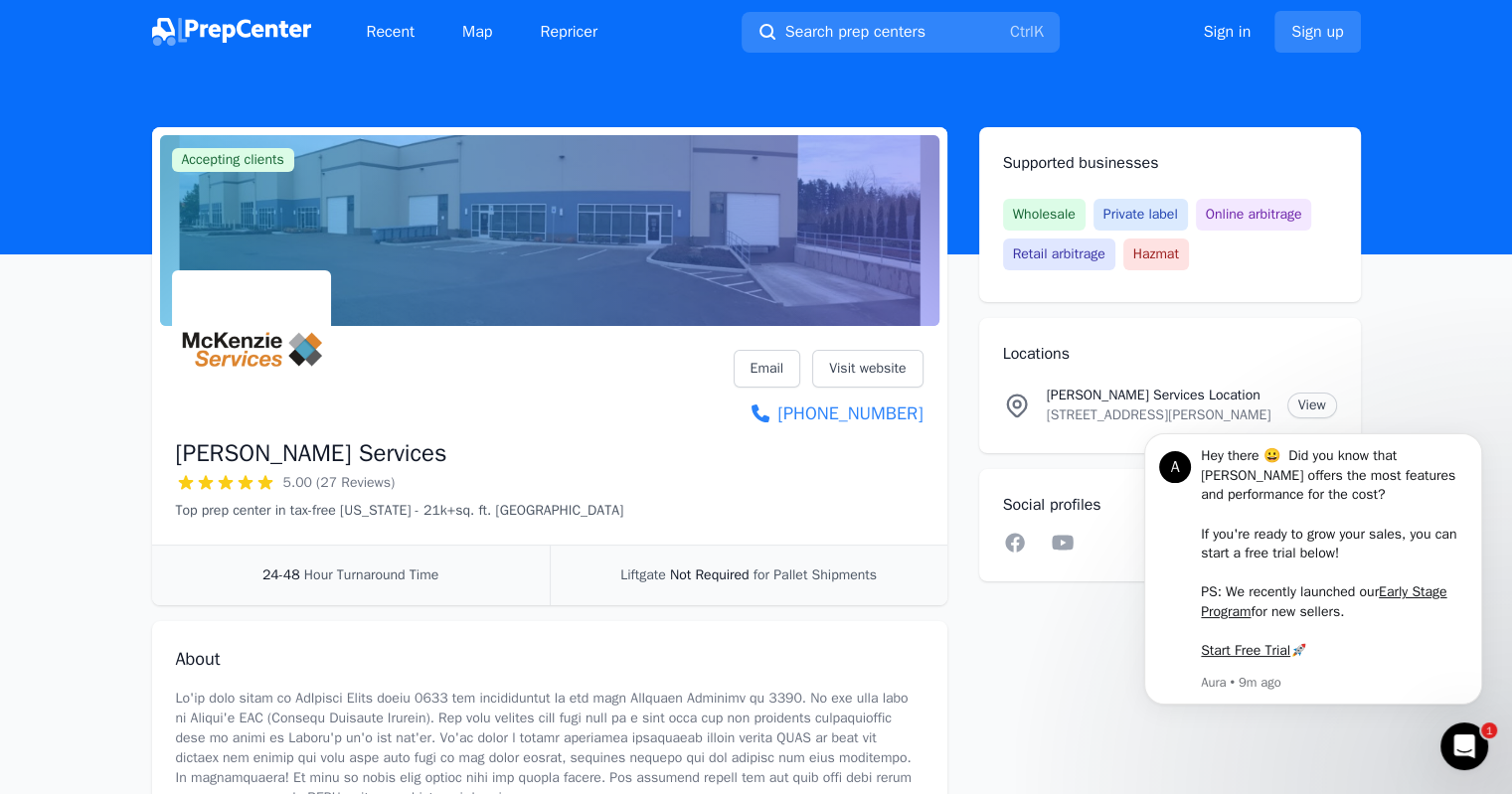 click on "A Hey there 😀  Did you know that [PERSON_NAME] offers the most features and performance for the cost? ​ If you're ready to grow your sales, you can start a free trial below! PS: We recently launched our  Early Stage Program  for new sellers. ​ ​ Start Free Trial  🚀    Aura • 9m ago" 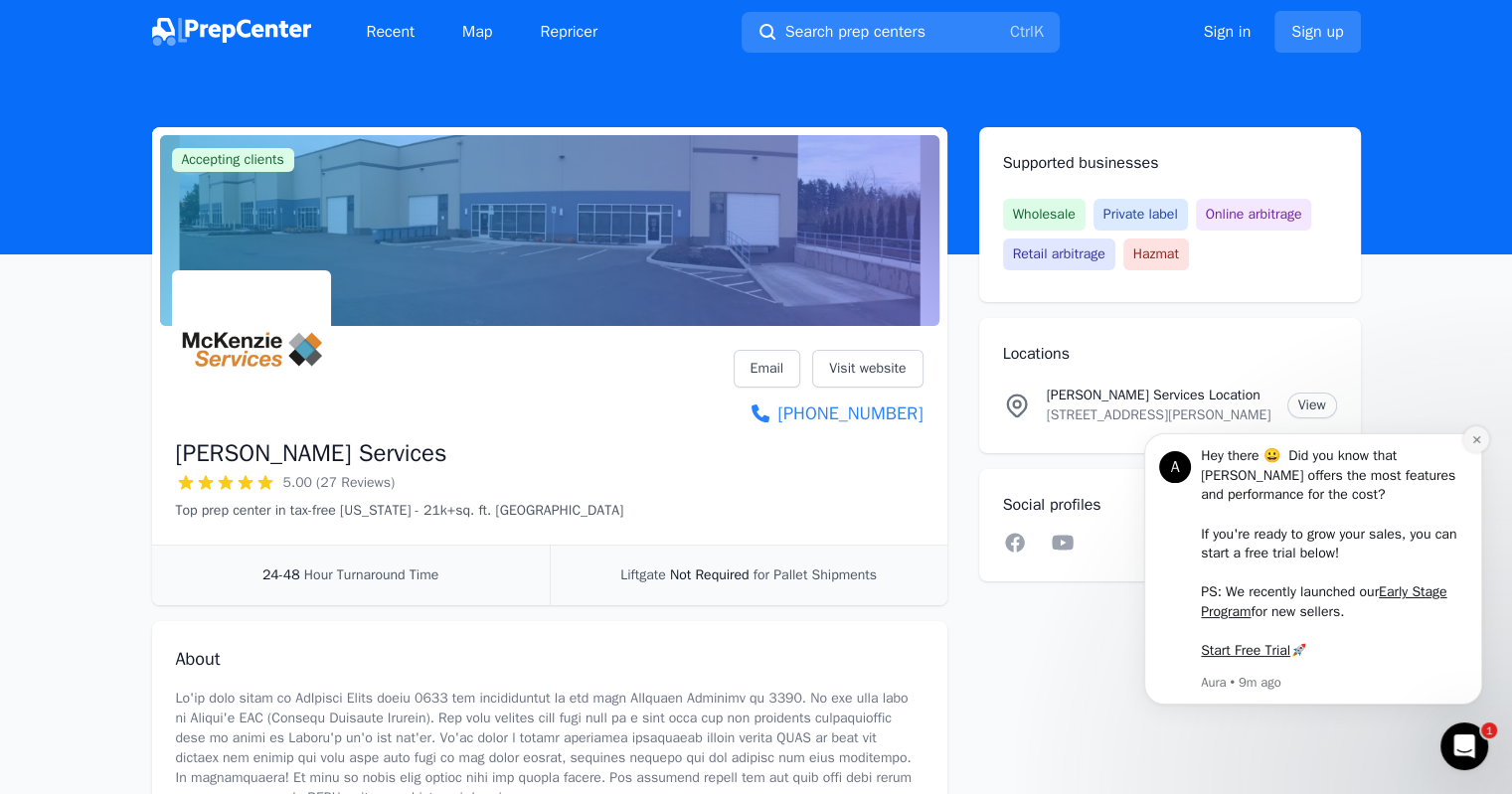 click at bounding box center [1476, 439] 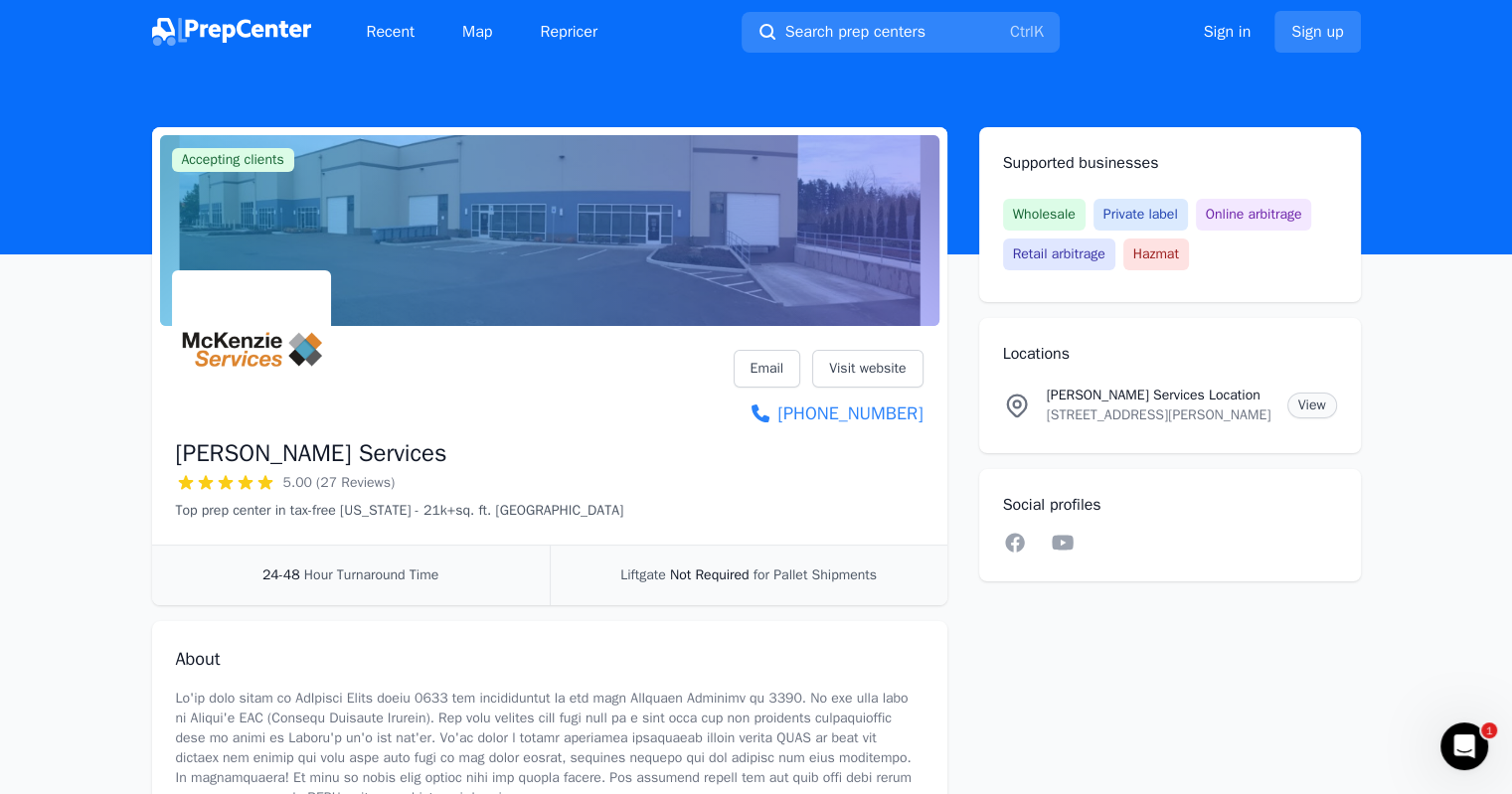 click on "View" at bounding box center [1312, 405] 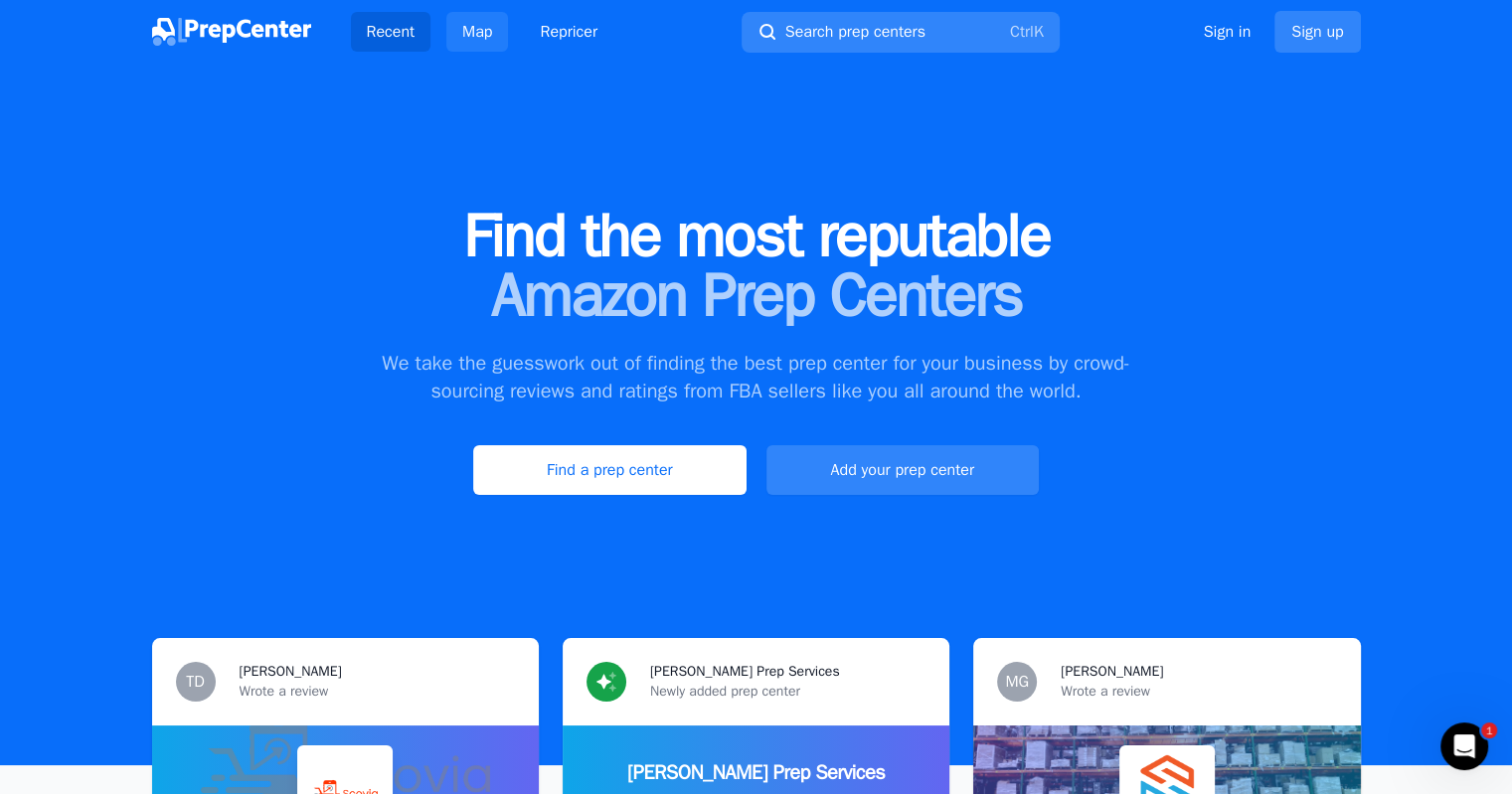 click on "Map" at bounding box center [477, 32] 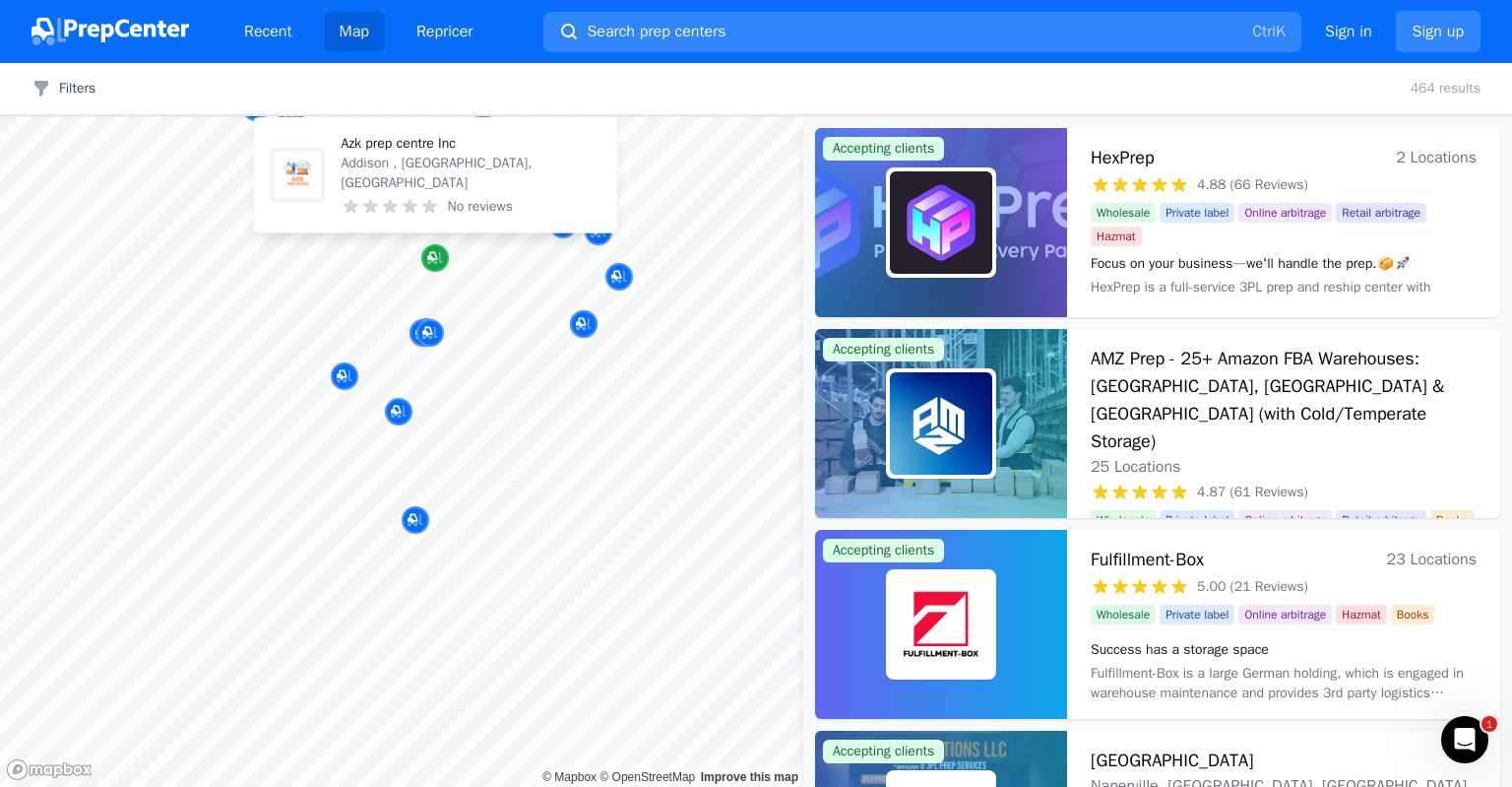 click 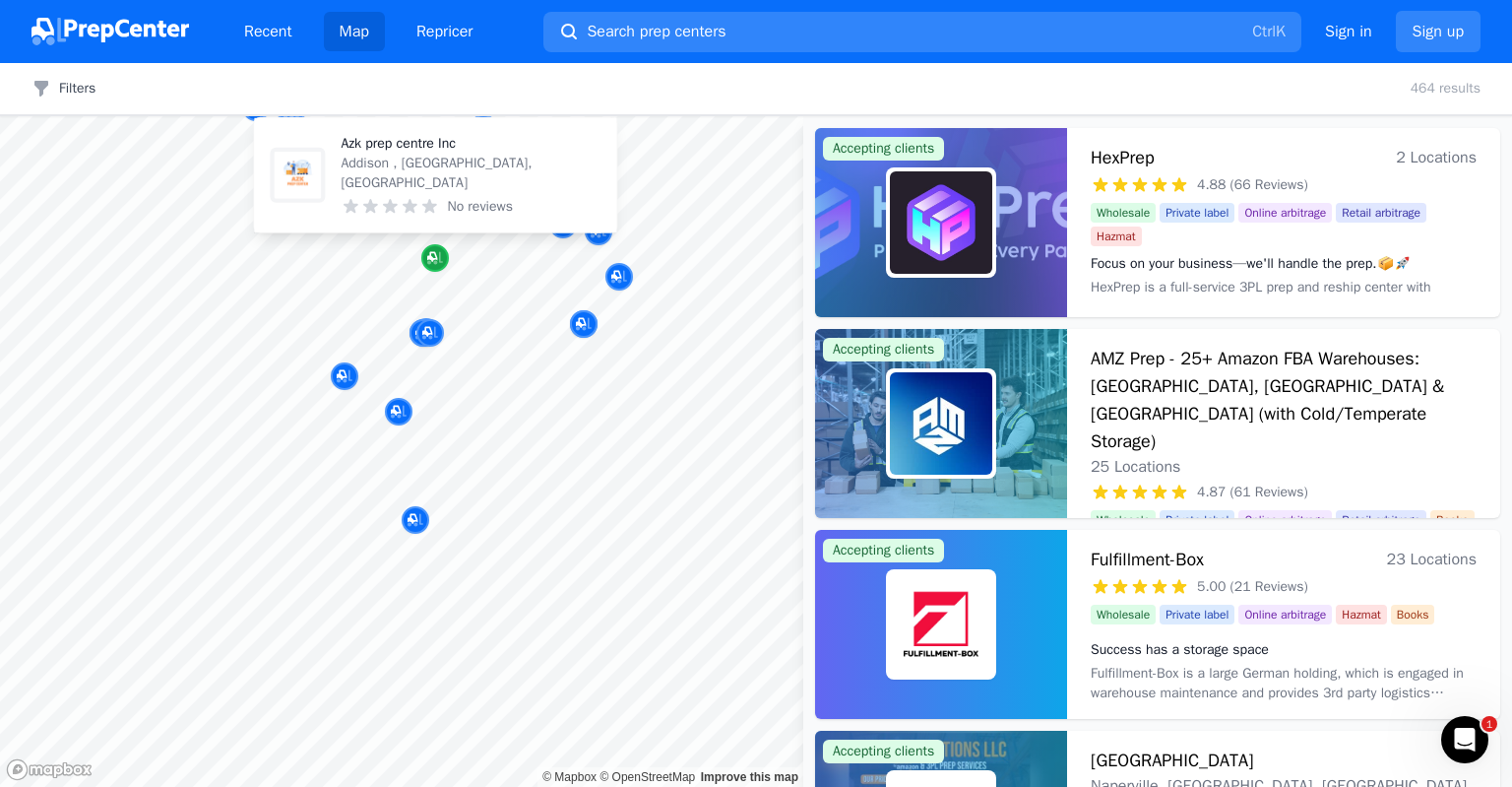click 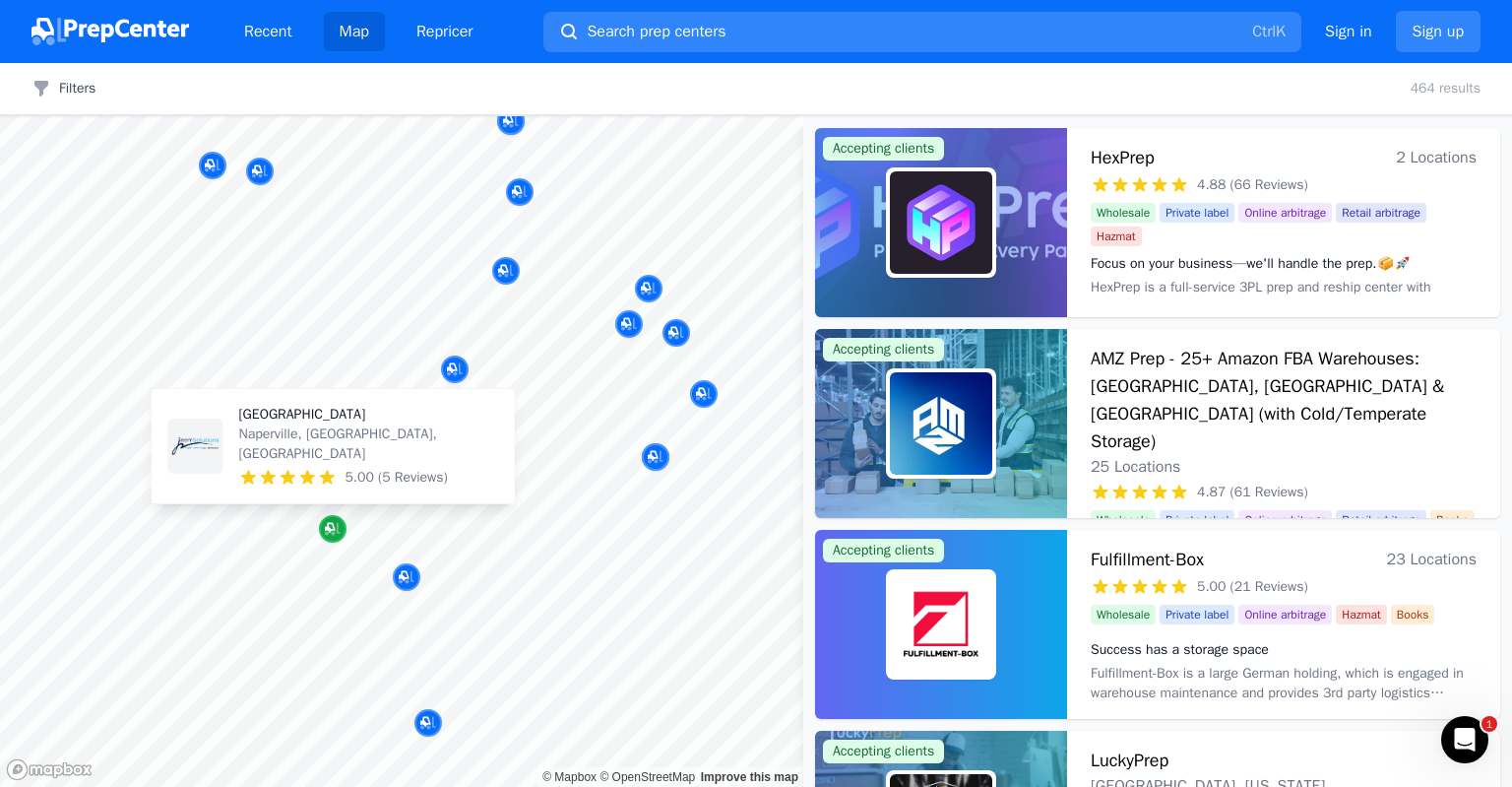 click 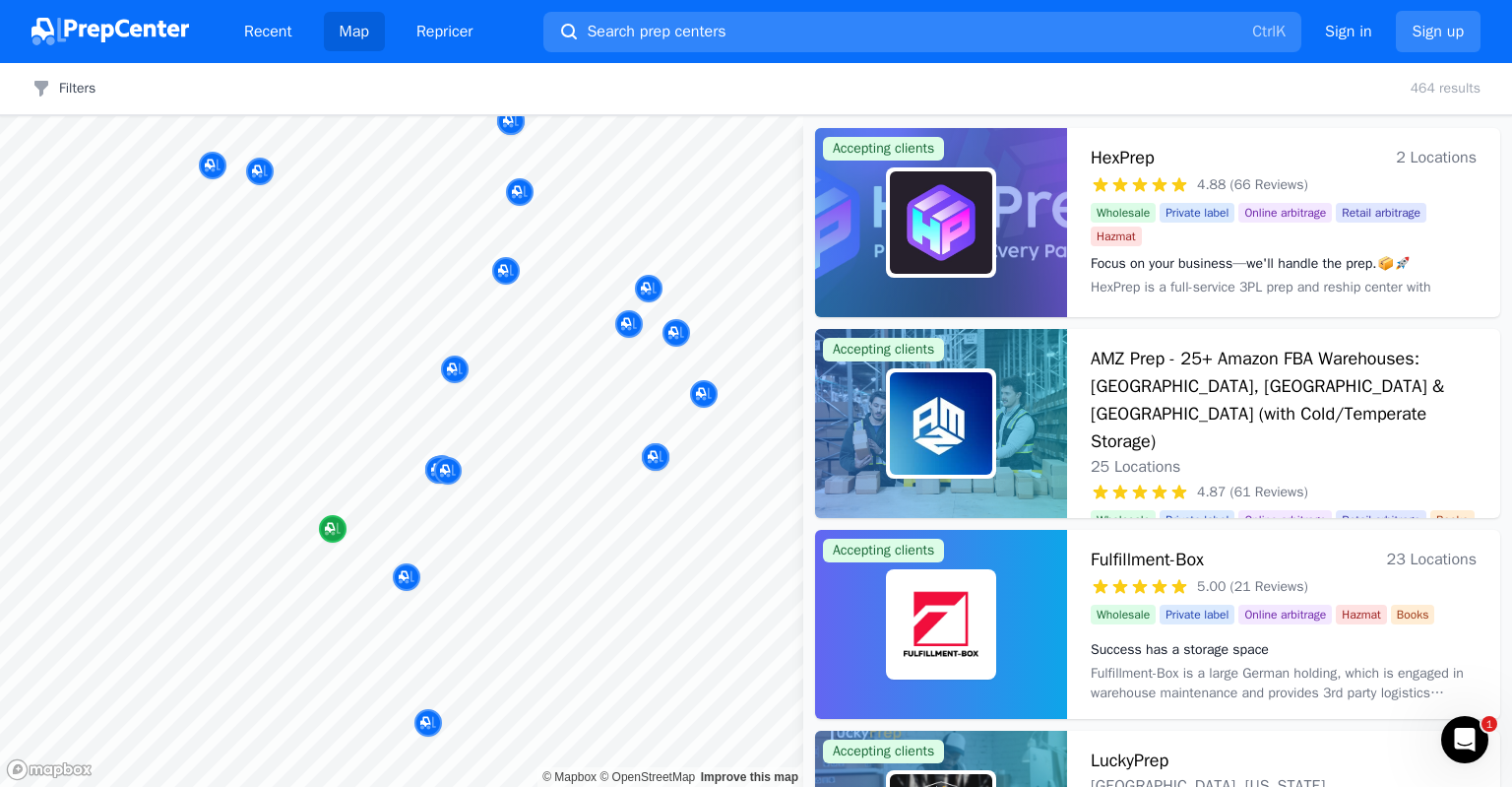 click 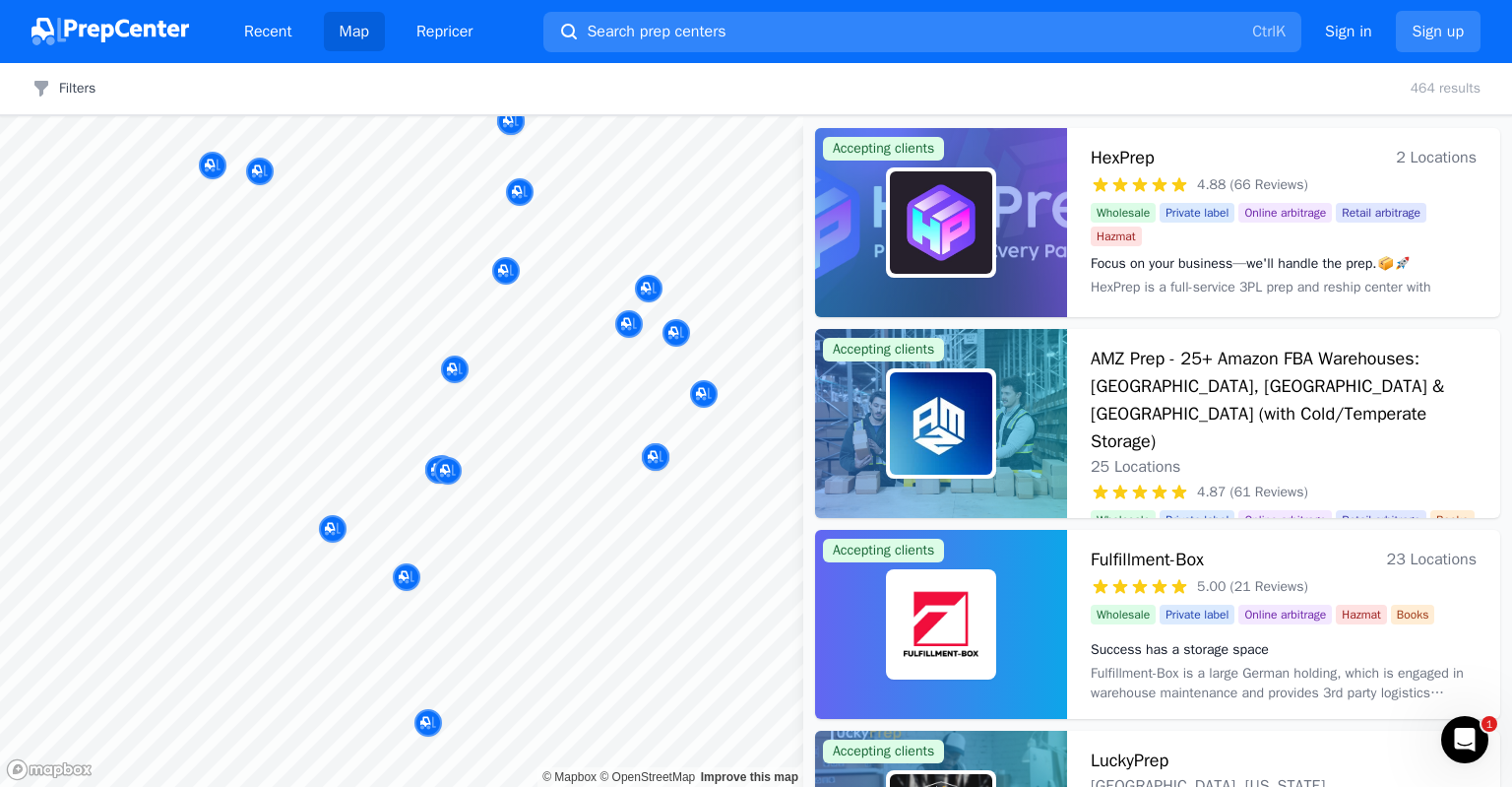 click at bounding box center [448, 449] 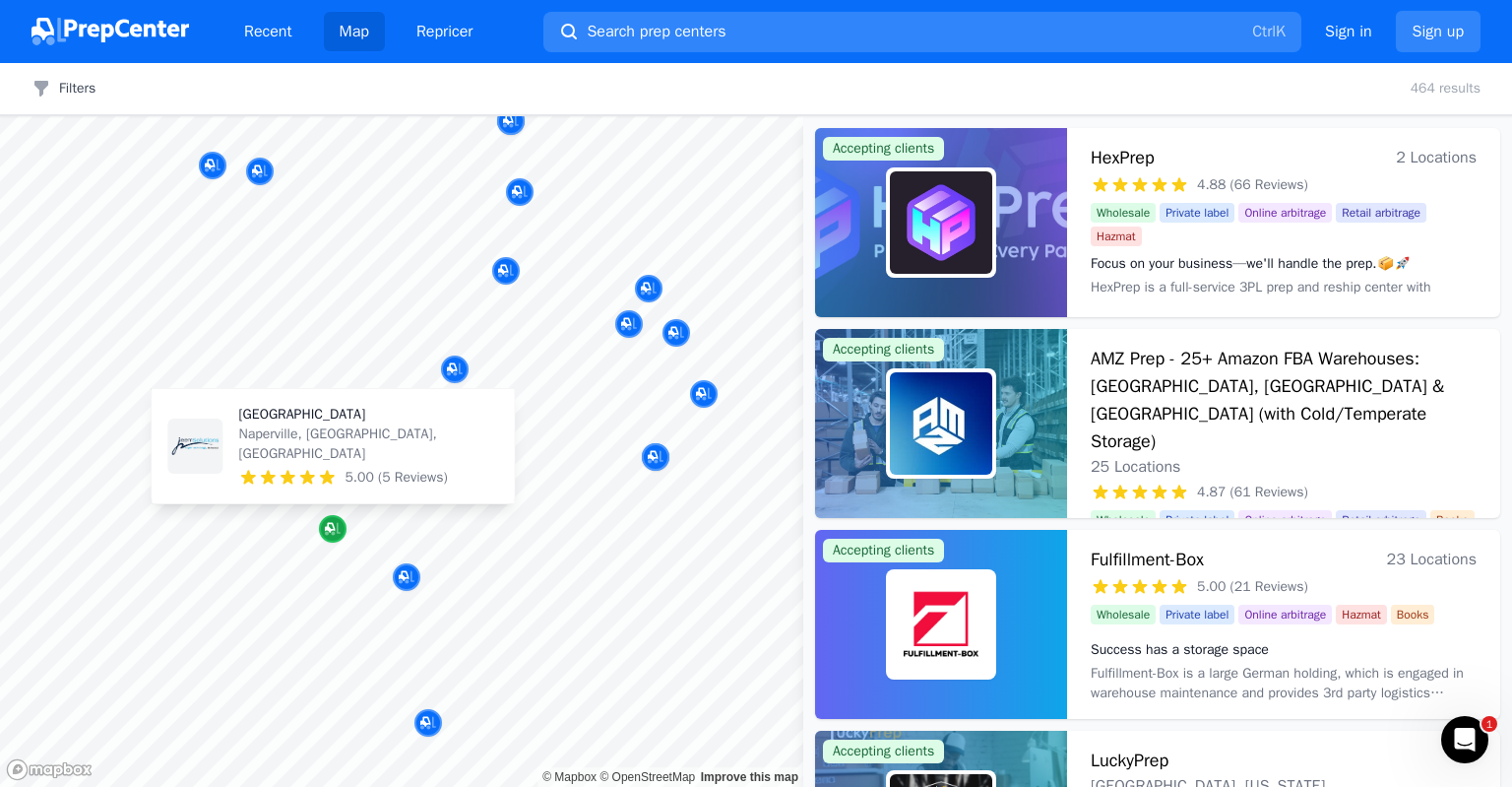 click 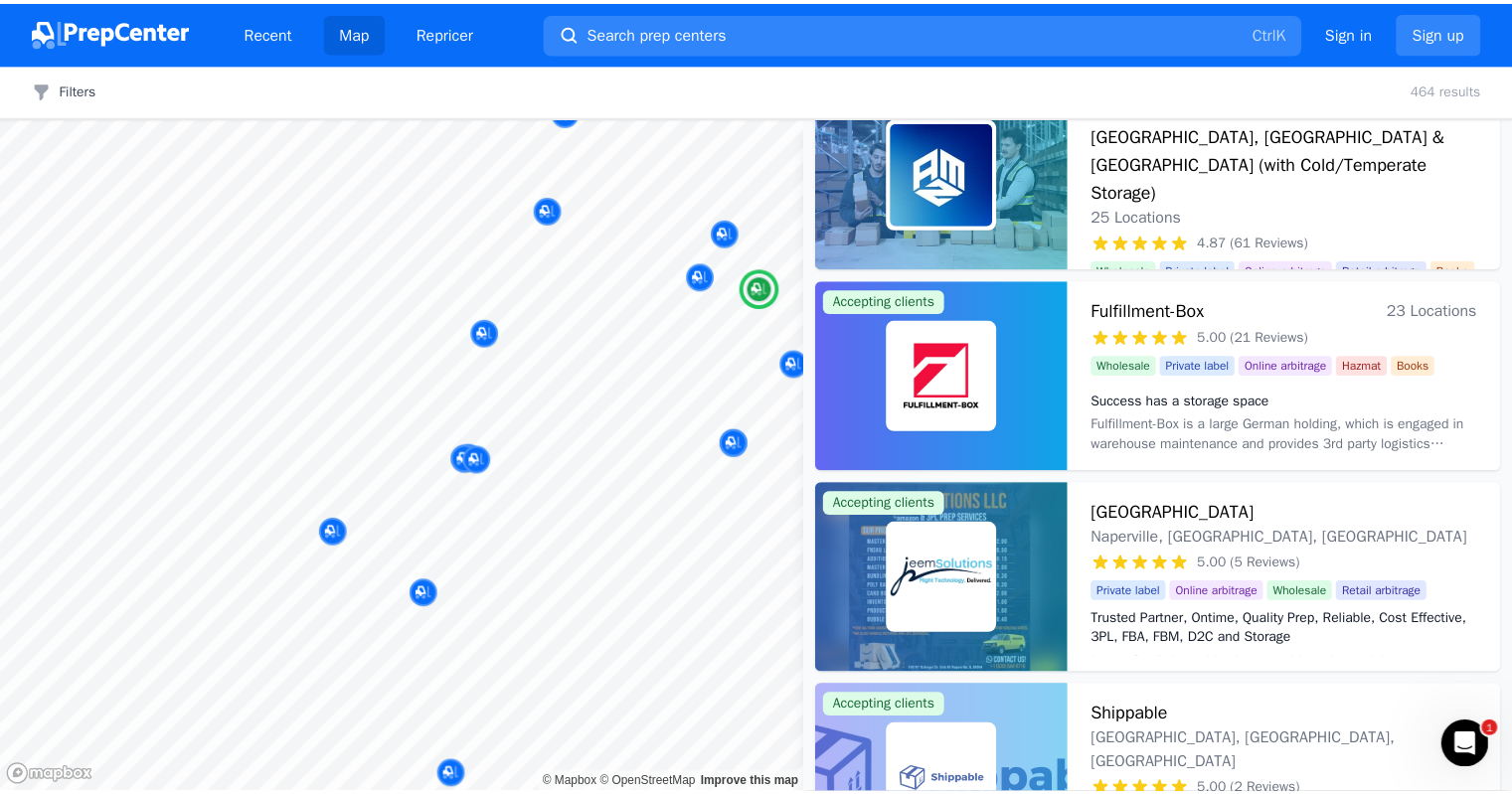 scroll, scrollTop: 298, scrollLeft: 0, axis: vertical 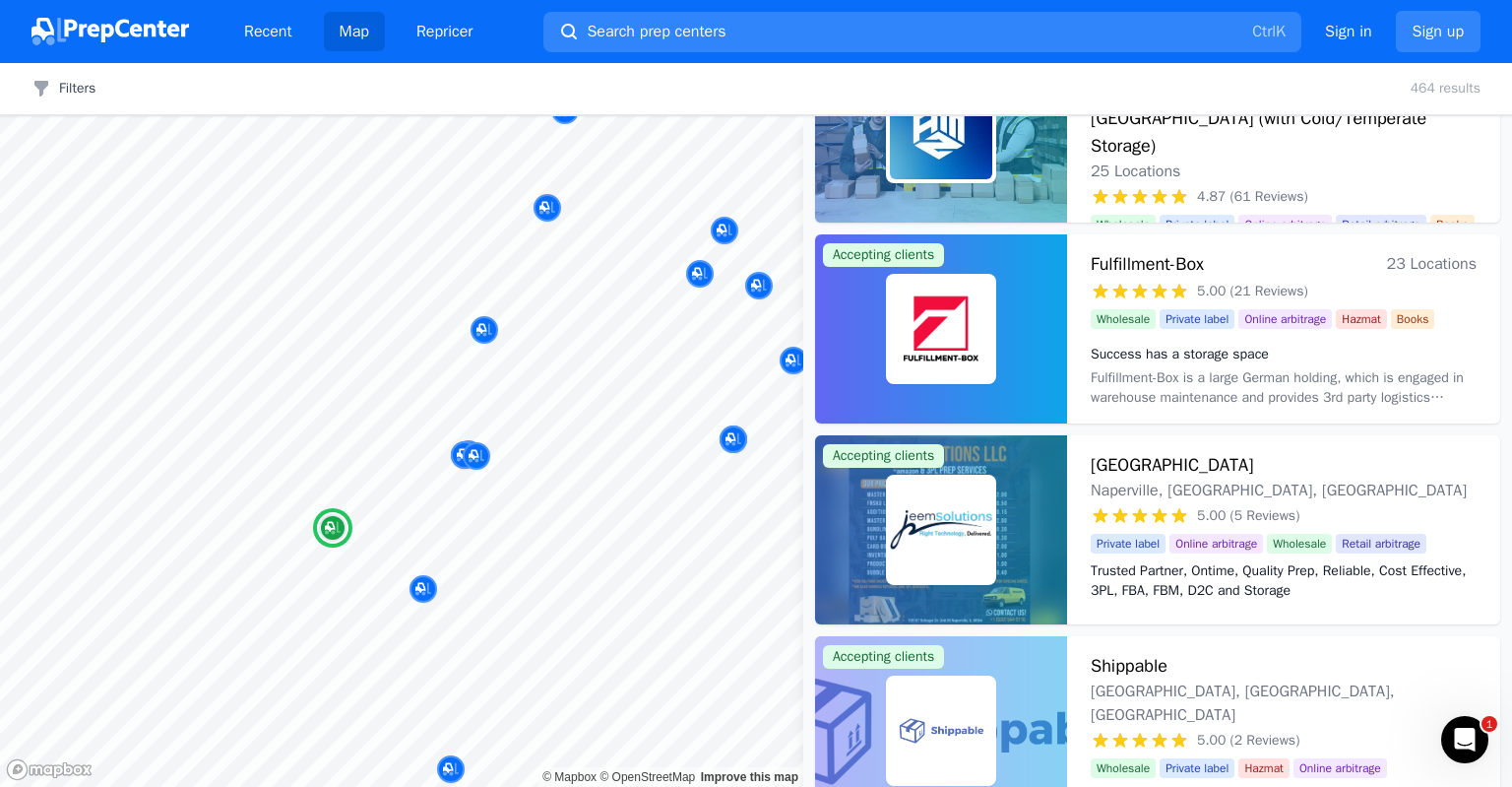 click on "Jeem Prep Center [GEOGRAPHIC_DATA], [GEOGRAPHIC_DATA], [GEOGRAPHIC_DATA] 5.00 (5 Reviews) Trusted Partner, Ontime, Quality Prep, Reliable, Cost Effective, 3PL, FBA, FBM, D2C and Storage Private label Online arbitrage Wholesale Retail arbitrage Trusted Partner, Ontime, Quality Prep, Reliable, Cost Effective, 3PL, FBA, FBM, D2C and Storage Its our family based business and have been doing the Prep/drop shipping for Amazon and other E-Commerce vendors for last 2 years. Our Warehouse is located in [GEOGRAPHIC_DATA] IL. Quality preparation and shipping on time is our key emphasis. We take every client seriously and perform work whole heartedly!. We connect with the client and treat them as part of our family. Our Client Success is Our Success!" at bounding box center (1284, 530) 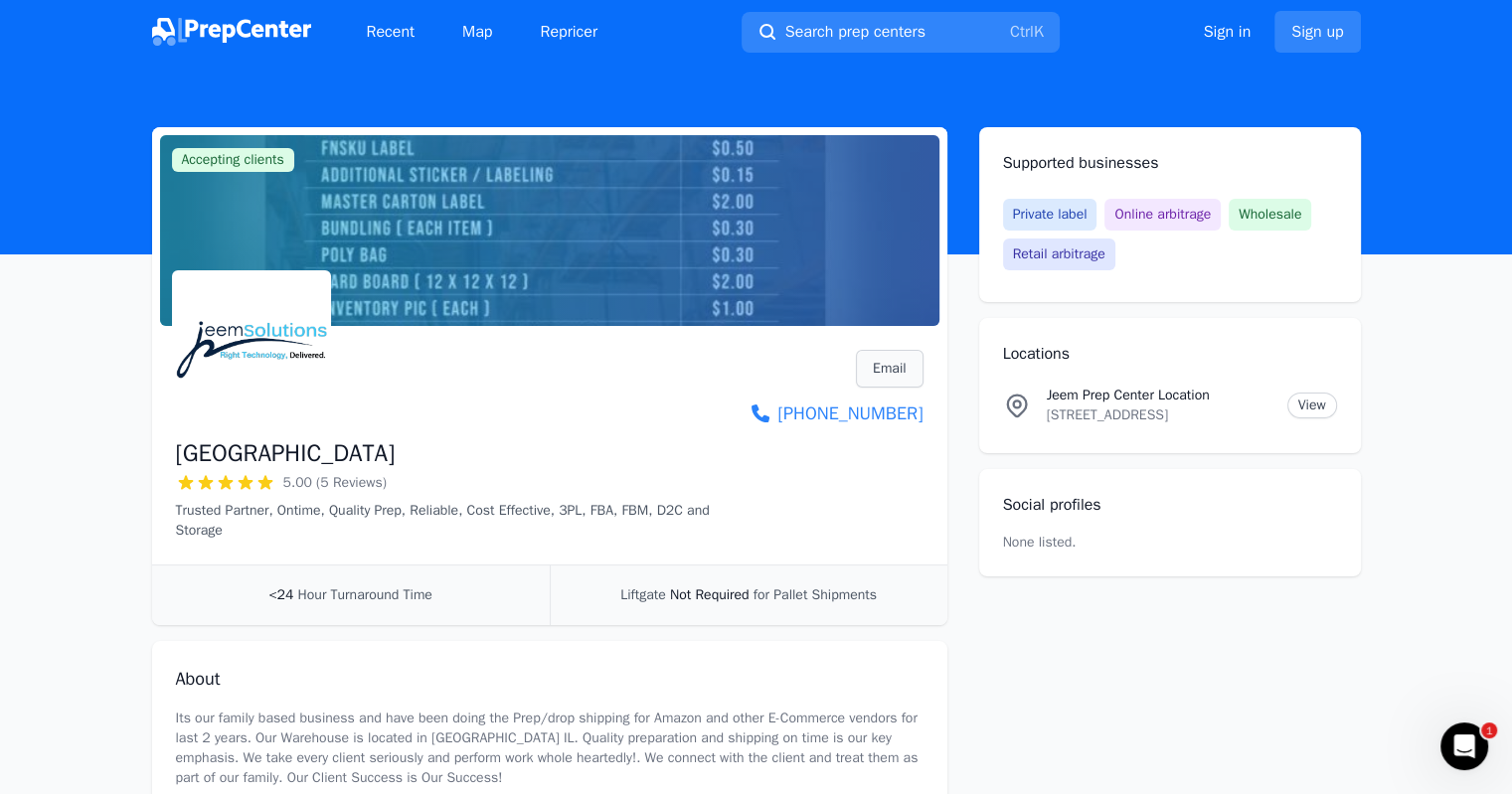click on "Email" at bounding box center (890, 369) 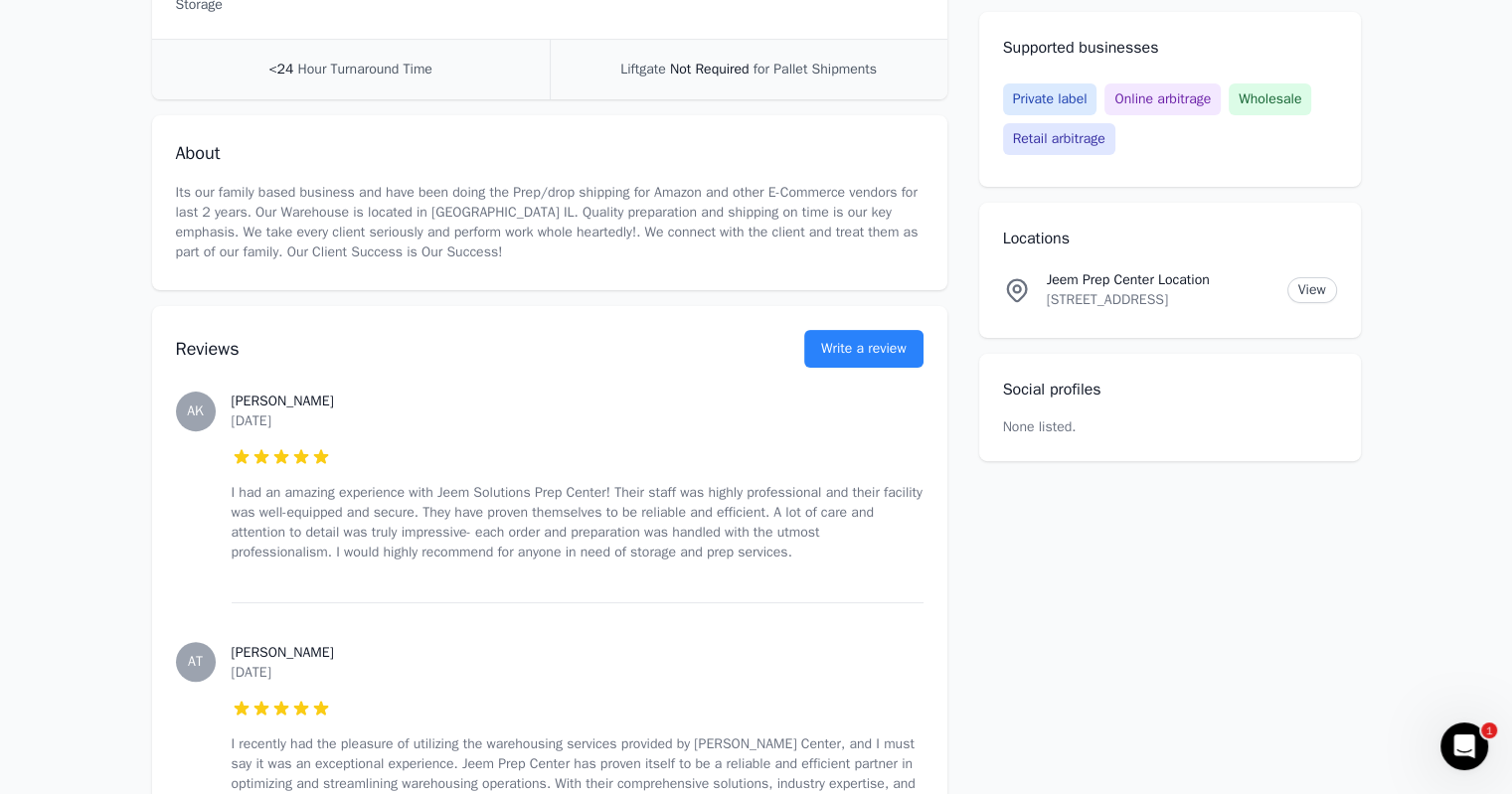 scroll, scrollTop: 795, scrollLeft: 0, axis: vertical 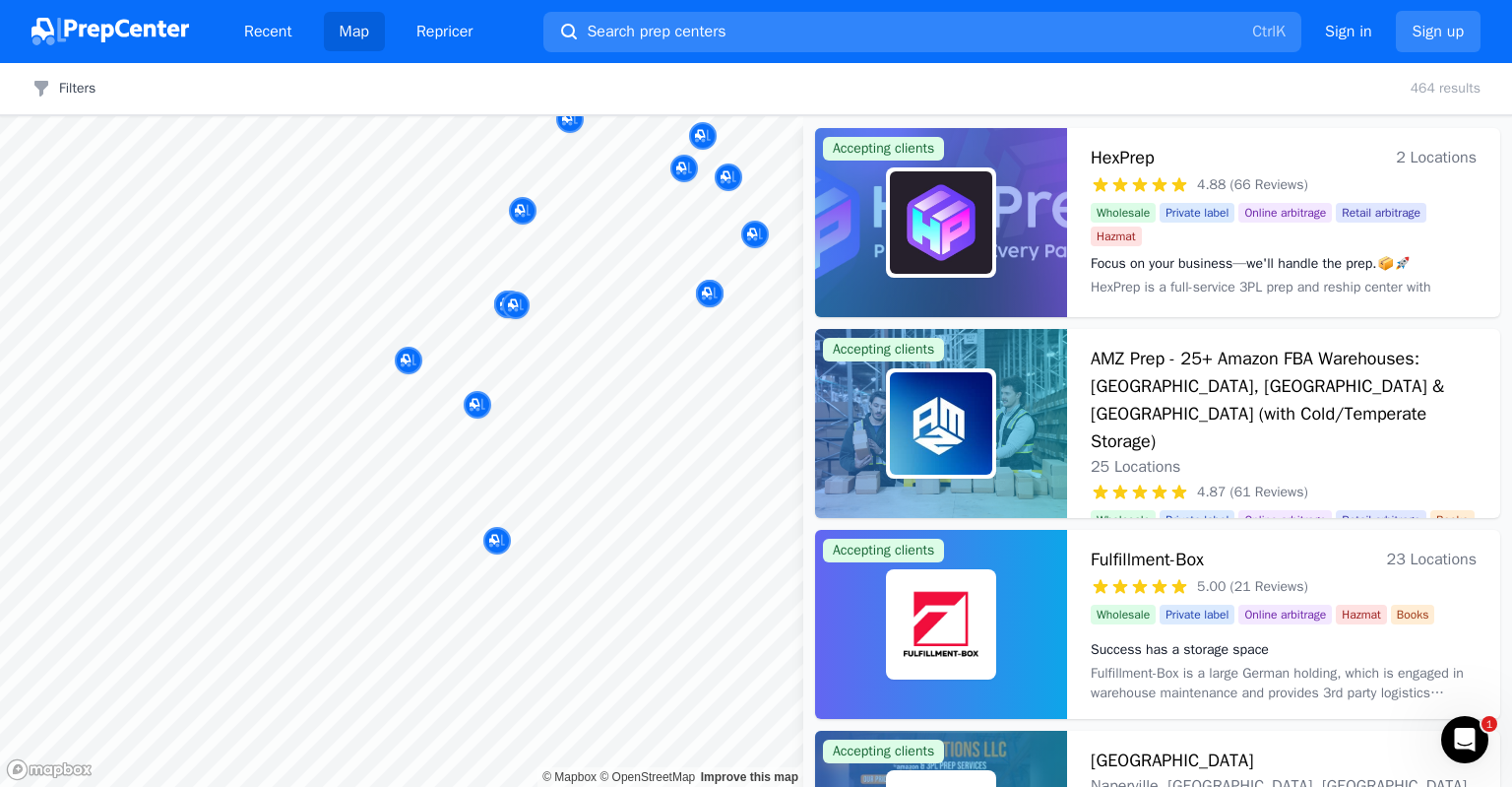 click on "Recent Map Repricer Search prep centers Ctrl  K Open main menu Sign in Sign up Filters Filters Clear all 464 results Map © Mapbox   © OpenStreetMap   Improve this map Accepting clients HexPrep 2 Locations 4.88 (66 Reviews) Focus on your business—we'll handle the prep.📦🚀 Wholesale Private label Online arbitrage Retail arbitrage Hazmat Focus on your business—we'll handle the prep.📦🚀 HexPrep is a full-service 3PL prep and reship center with locations in tax-free [US_STATE] and [GEOGRAPHIC_DATA], dedicated to providing efficient, reliable, and cost-effective solutions for sellers. With the best rates available and rapid turnaround times, HexPrep specializes in tax-free reshipping and preparation services. Our expertise in 3PL ensures that whether you're scaling up or starting out, your business logistics are handled with precision and speed.
Accepting clients AMZ Prep - 25+ Amazon FBA Warehouses: [GEOGRAPHIC_DATA], [GEOGRAPHIC_DATA] & [GEOGRAPHIC_DATA] (with Cold/Temperate Storage) 25 Locations 4.87 (61 Reviews) Wholesale Private label Books Books" at bounding box center (756, 393) 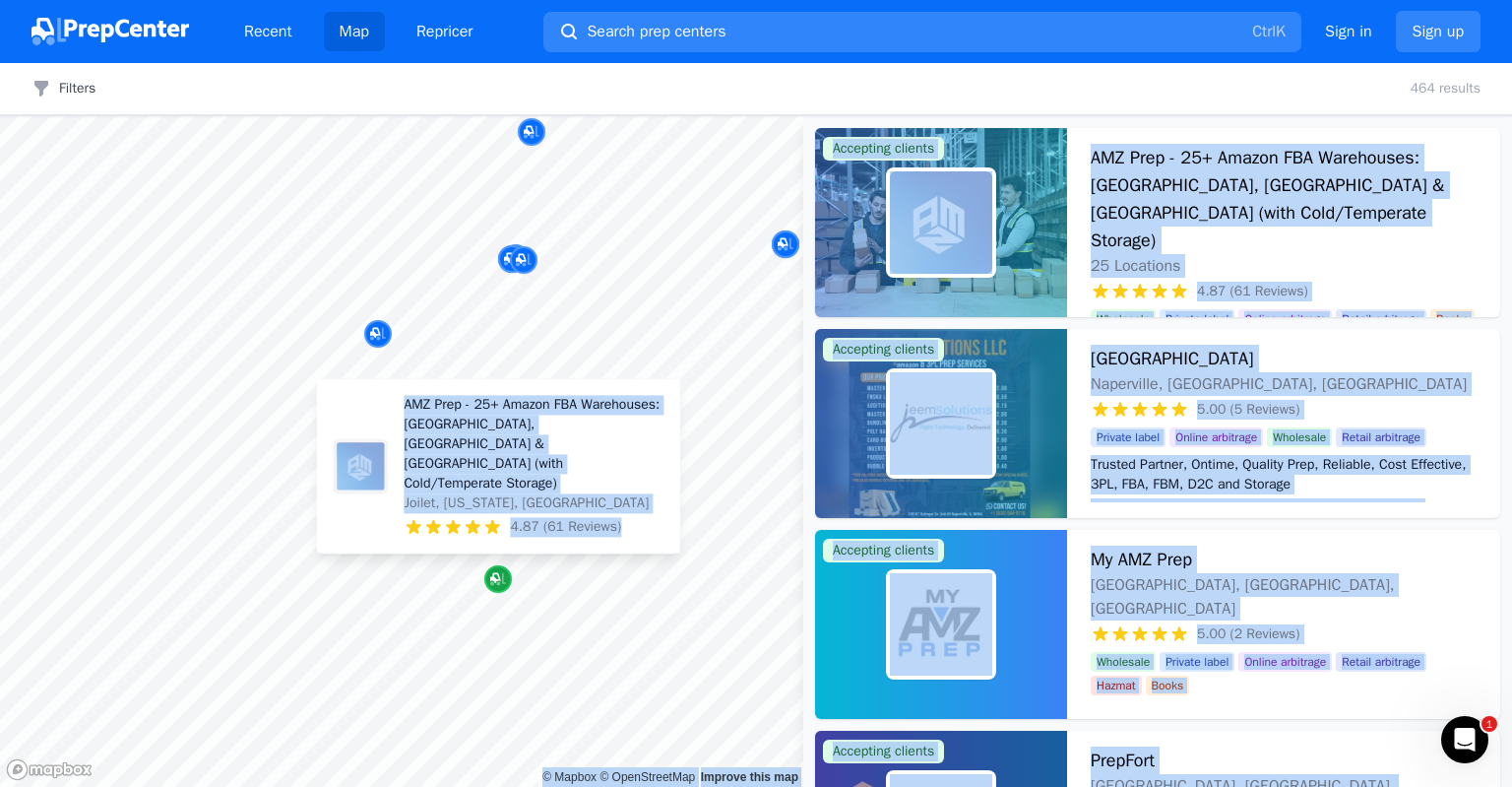 click at bounding box center (498, 579) 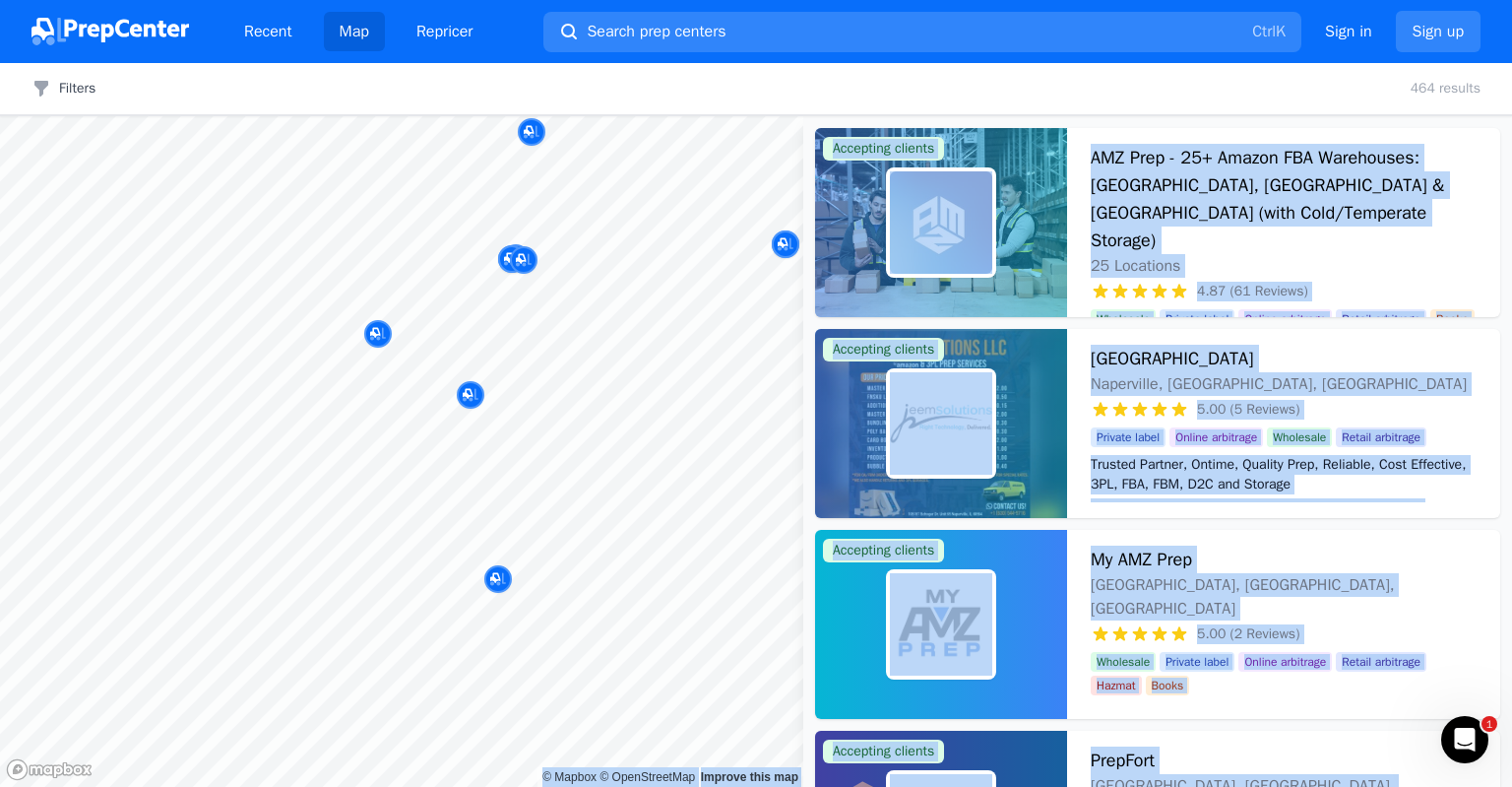 click at bounding box center [604, 416] 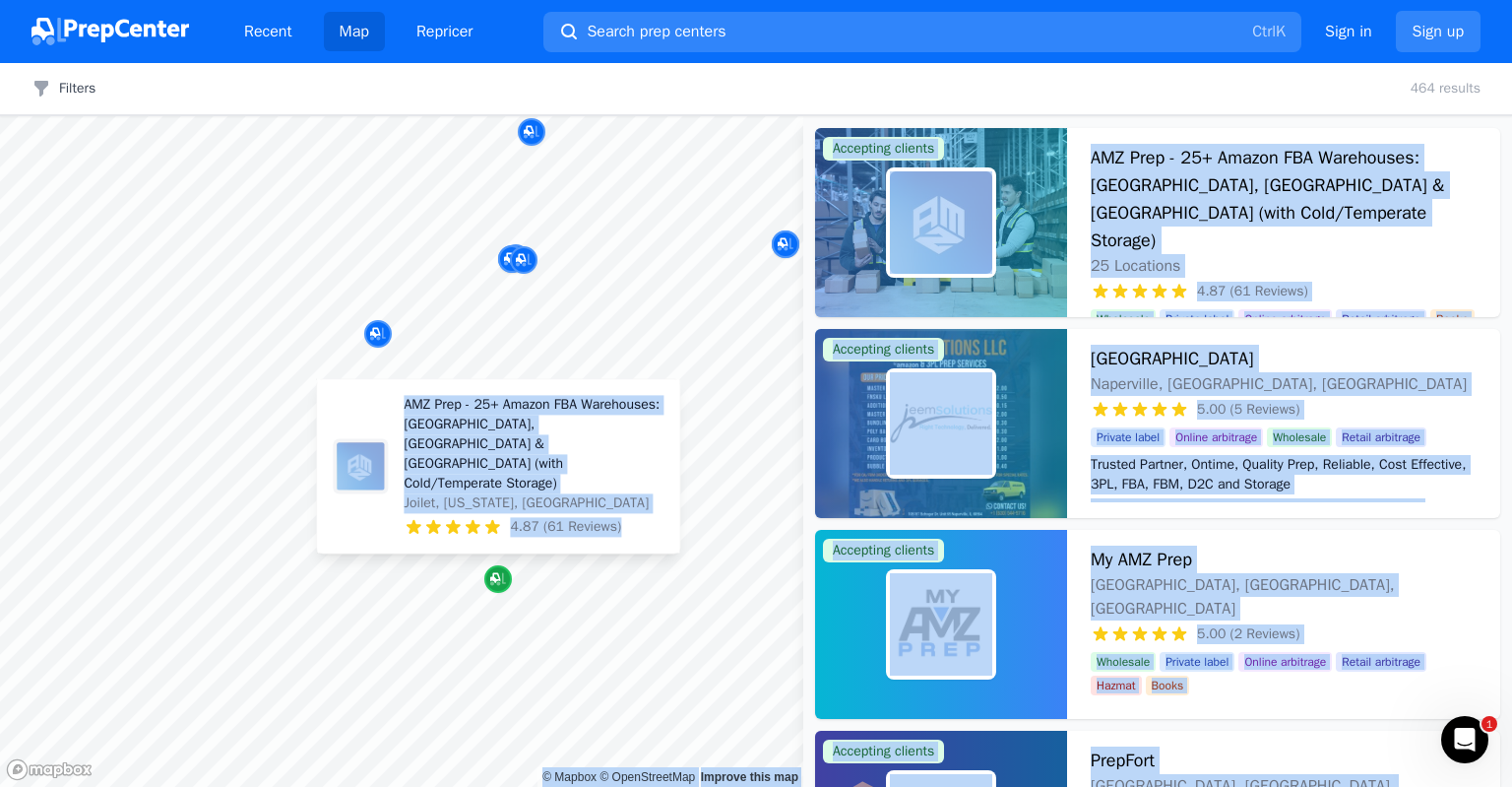 click 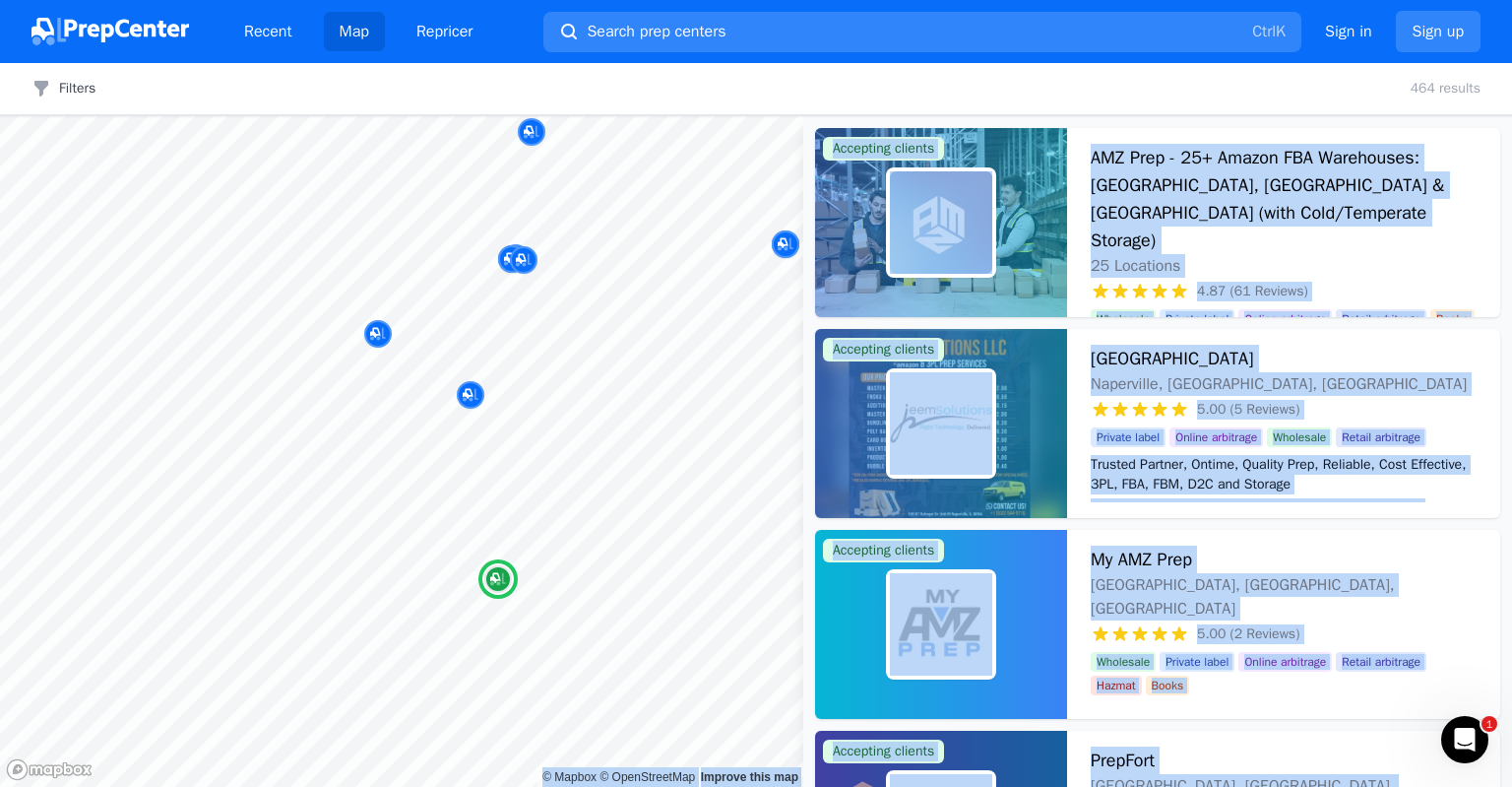 click on "AMZ Prep - 25+ Amazon FBA Warehouses: [GEOGRAPHIC_DATA], [GEOGRAPHIC_DATA] & [GEOGRAPHIC_DATA] (with Cold/Temperate Storage)" at bounding box center [1284, 199] 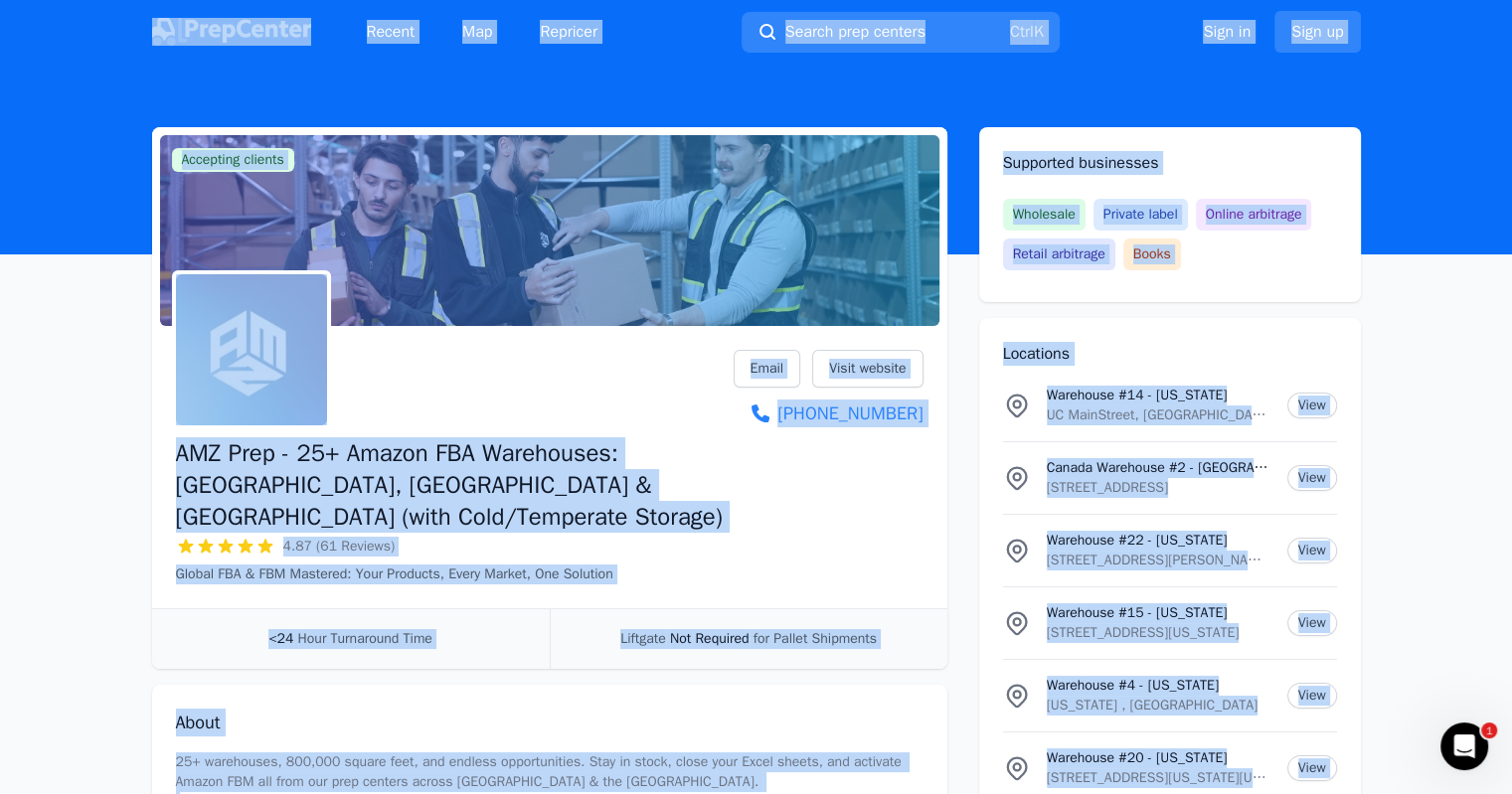 click on "Accepting clients Claim   business AMZ Prep - 25+ Amazon FBA Warehouses: [GEOGRAPHIC_DATA], [GEOGRAPHIC_DATA] & [GEOGRAPHIC_DATA] (with Cold/Temperate Storage) 4.87 (61 Reviews) Global FBA & FBM Mastered: Your Products, Every Market, One Solution Email Visit website [PHONE_NUMBER] <24   Hour Turnaround Time Liftgate   Not Required   for Pallet Shipments About 25+ warehouses, 800,000 square feet, and endless opportunities. Stay in stock, close your Excel sheets, and activate Amazon FBM all from our prep centers across [GEOGRAPHIC_DATA] & the [GEOGRAPHIC_DATA].
For sellers expanding into [GEOGRAPHIC_DATA], we offer a full launch program for [DOMAIN_NAME] to help support the shipping, importing, taxes, and prep to expand your presence globally.
Check below some of the locations of our facilities.
[GEOGRAPHIC_DATA] Warehouses:
[US_STATE]
[US_STATE]
[GEOGRAPHIC_DATA]
[US_STATE]
[US_STATE]
[US_STATE]
[GEOGRAPHIC_DATA] Warehouses:
[GEOGRAPHIC_DATA], [GEOGRAPHIC_DATA]
[GEOGRAPHIC_DATA], [GEOGRAPHIC_DATA]
[GEOGRAPHIC_DATA], [GEOGRAPHIC_DATA]
[GEOGRAPHIC_DATA], [GEOGRAPHIC_DATA]
International Warehouses:
[GEOGRAPHIC_DATA], [GEOGRAPHIC_DATA]
[GEOGRAPHIC_DATA], [GEOGRAPHIC_DATA]
[GEOGRAPHIC_DATA]
[GEOGRAPHIC_DATA]
[URL][DOMAIN_NAME] Reviews JR 5 TC" at bounding box center [756, 7679] 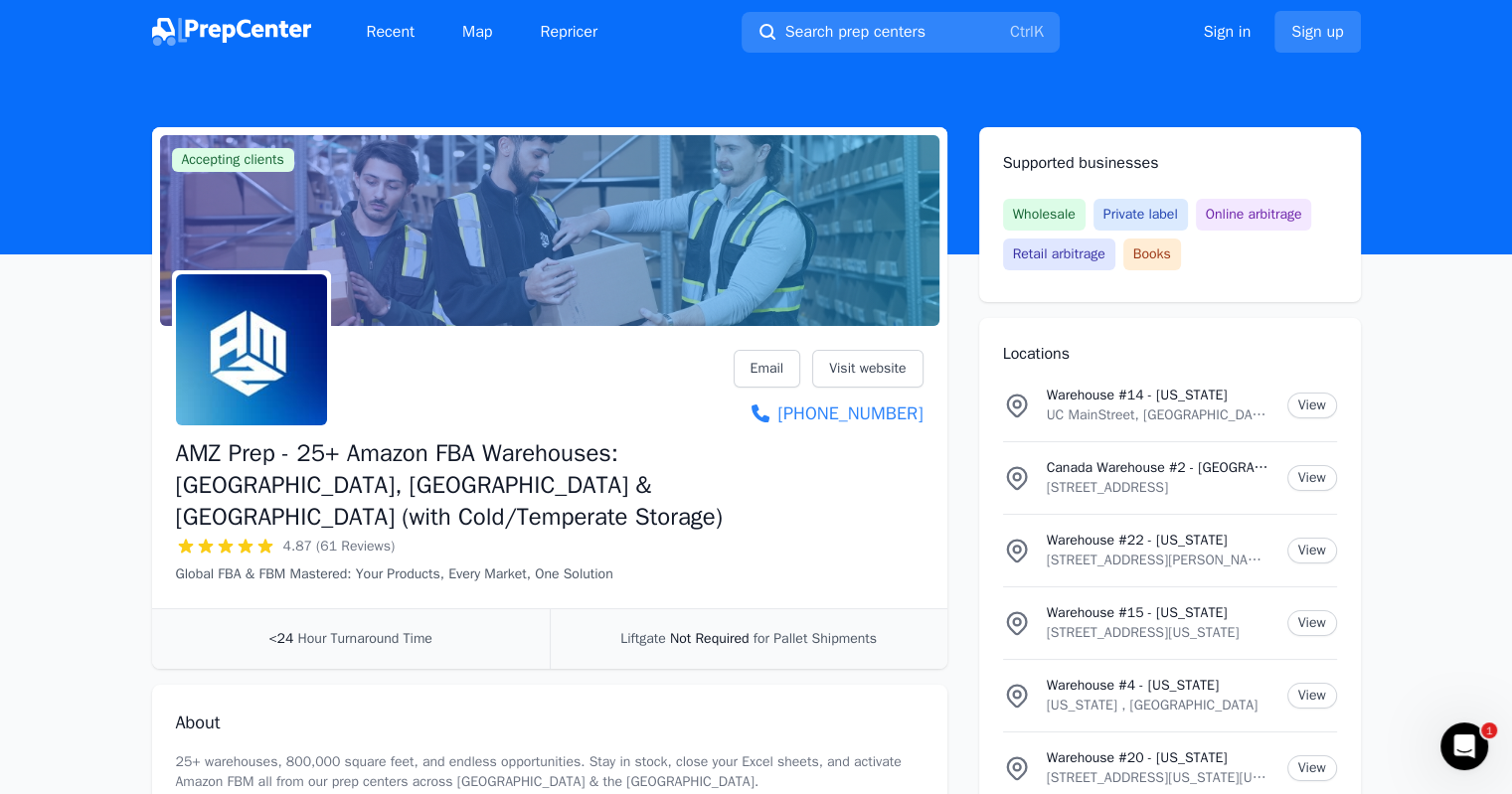 click at bounding box center (756, 159) 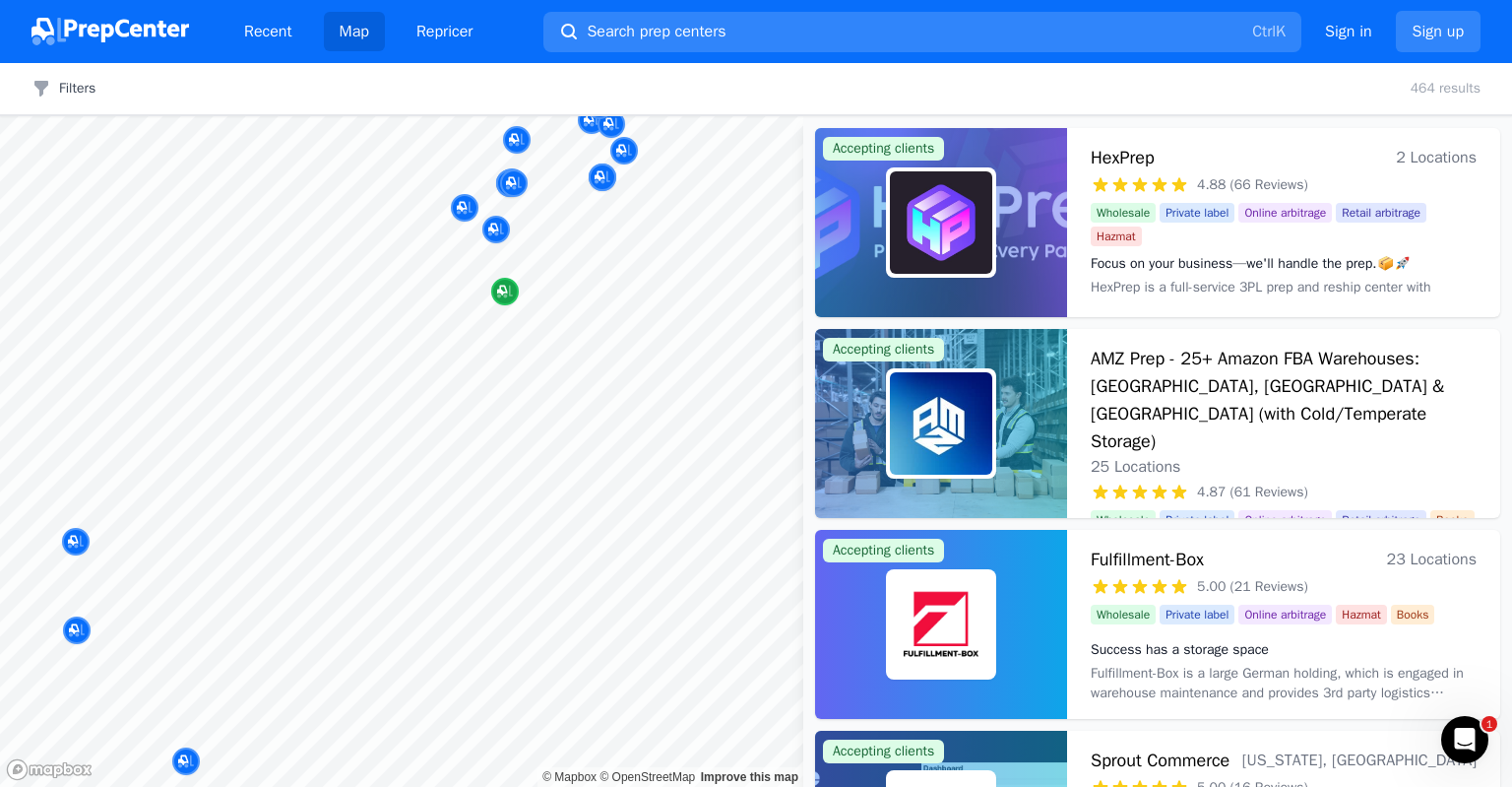click at bounding box center [505, 292] 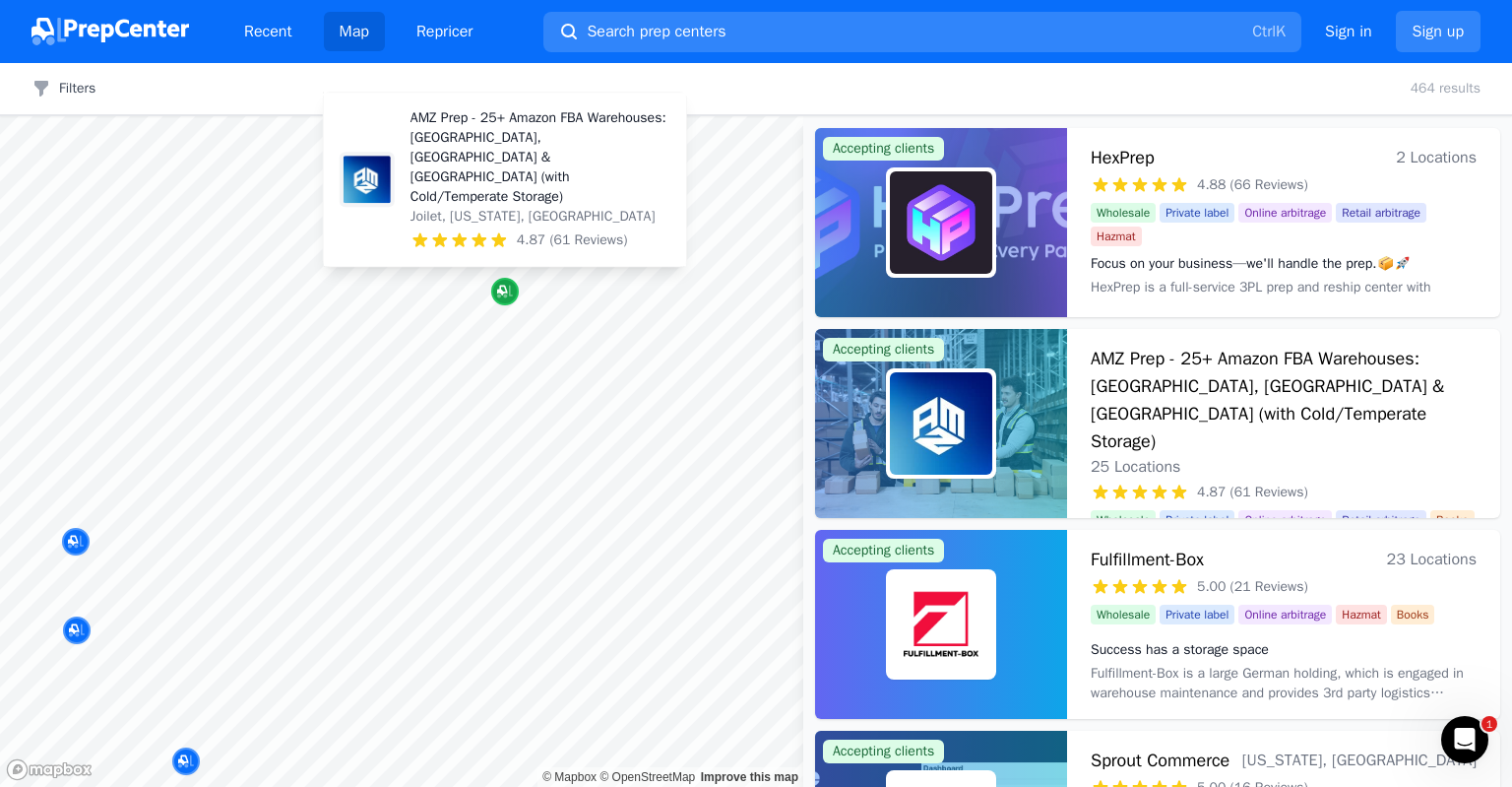 click 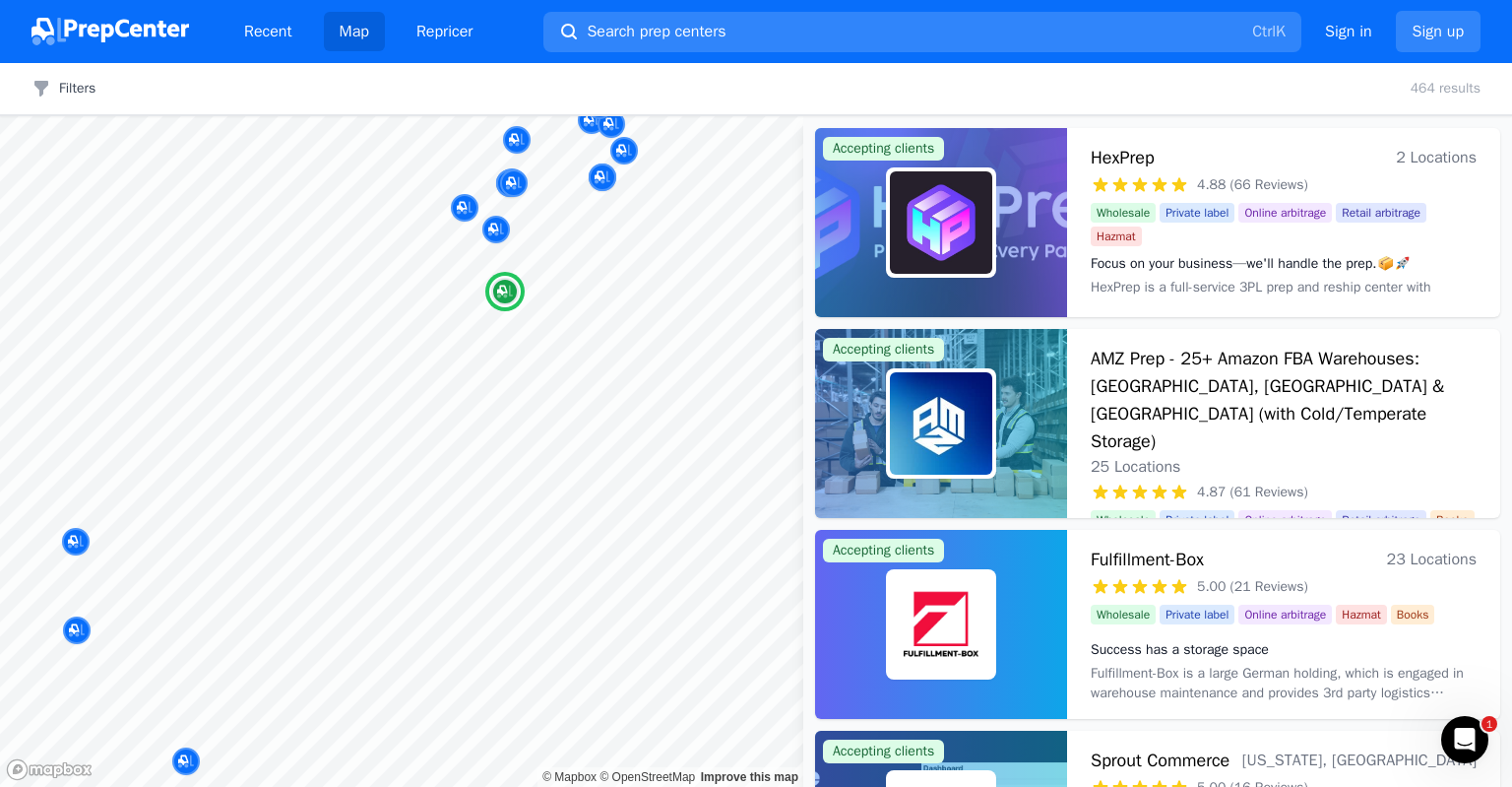 click on "AMZ Prep - 25+ Amazon FBA Warehouses: [GEOGRAPHIC_DATA], [GEOGRAPHIC_DATA] & [GEOGRAPHIC_DATA] (with Cold/Temperate Storage)" at bounding box center [1284, 400] 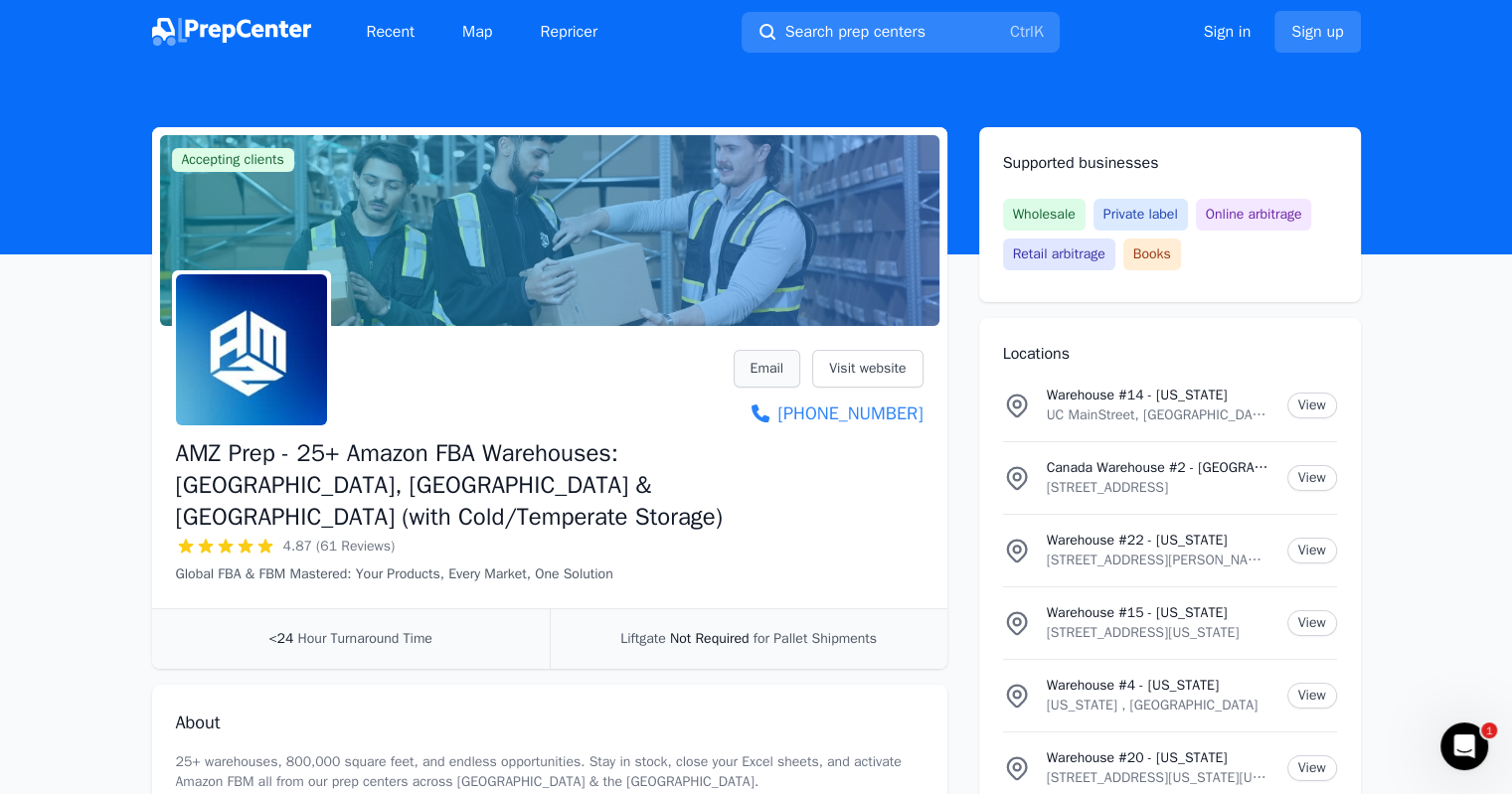 click on "Email" at bounding box center (767, 369) 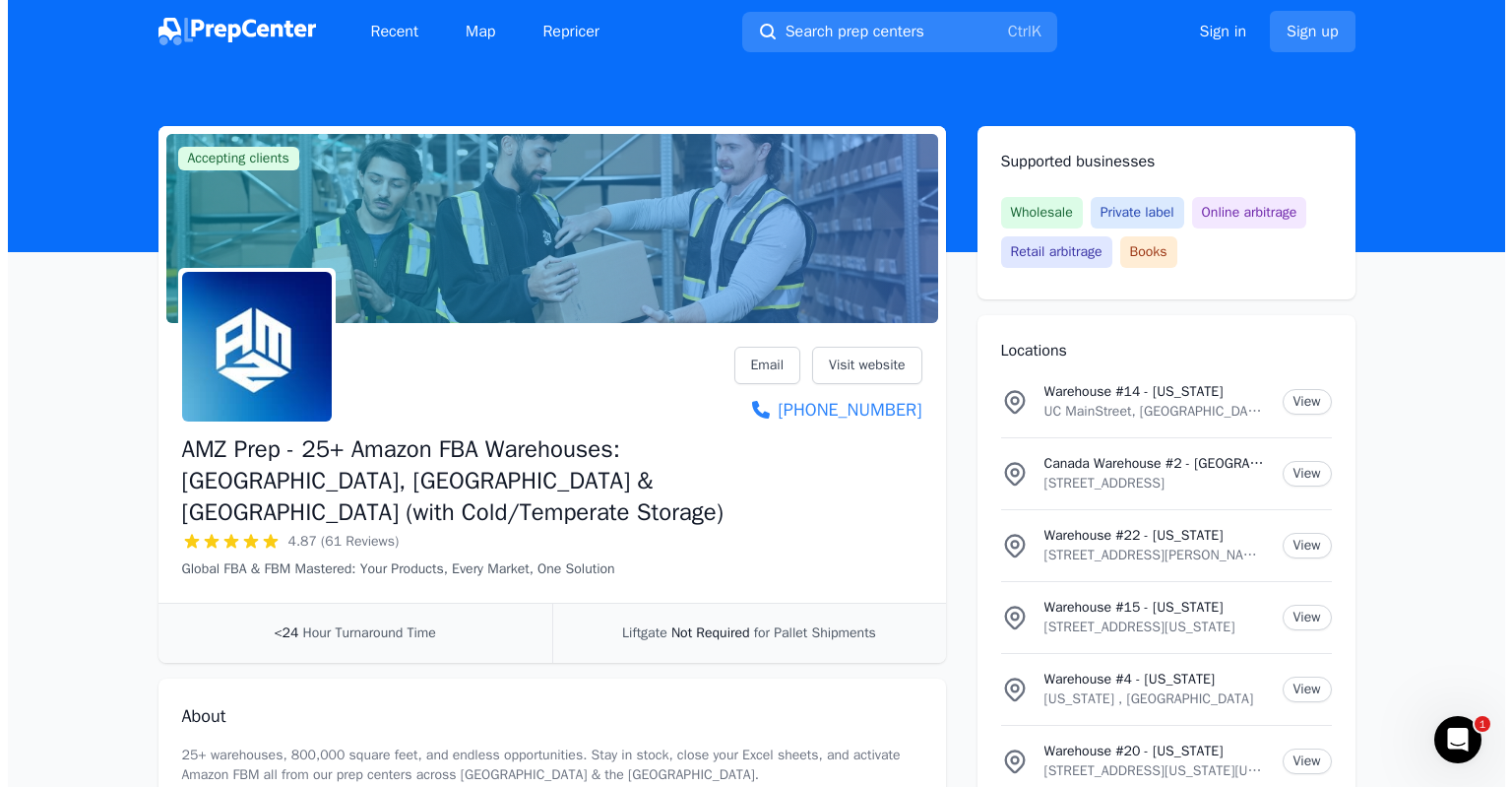 scroll, scrollTop: 0, scrollLeft: 0, axis: both 